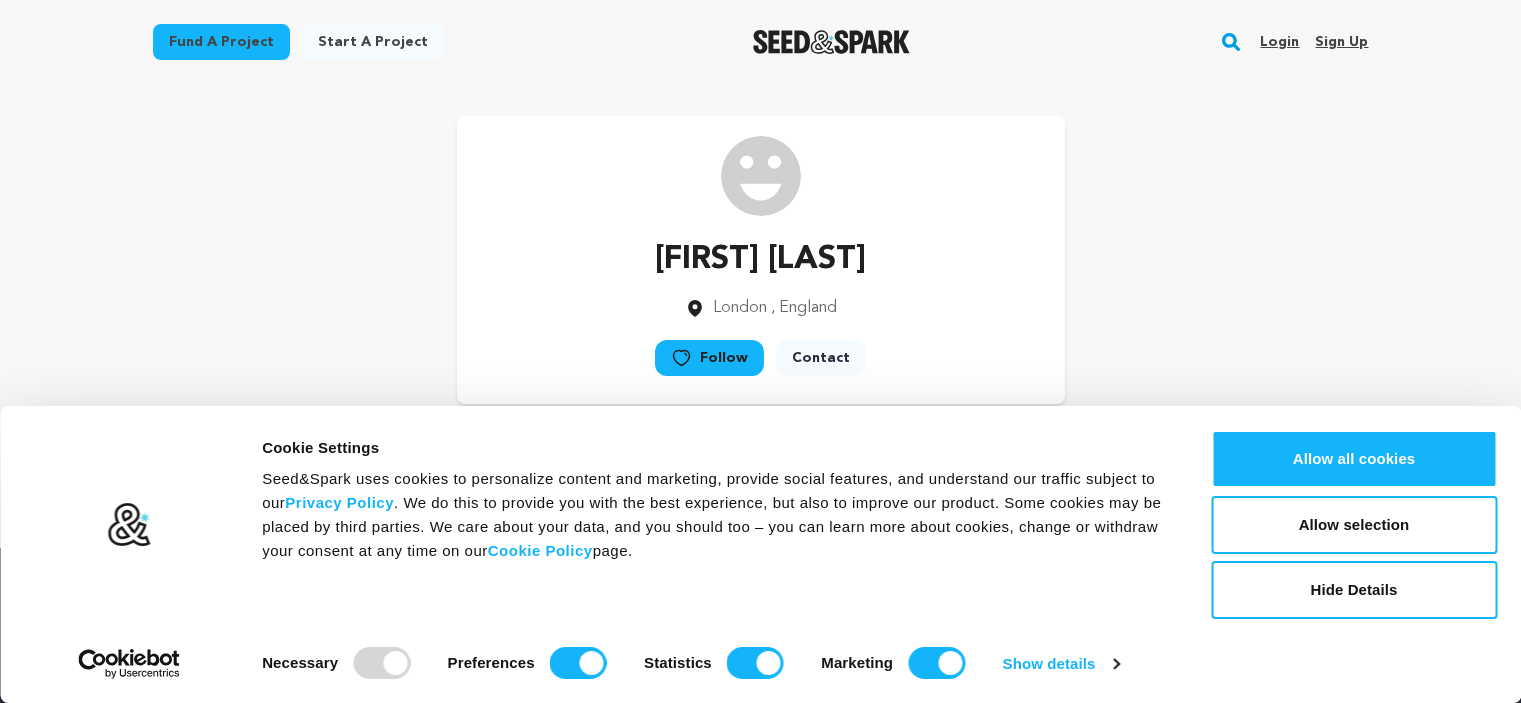 scroll, scrollTop: 0, scrollLeft: 0, axis: both 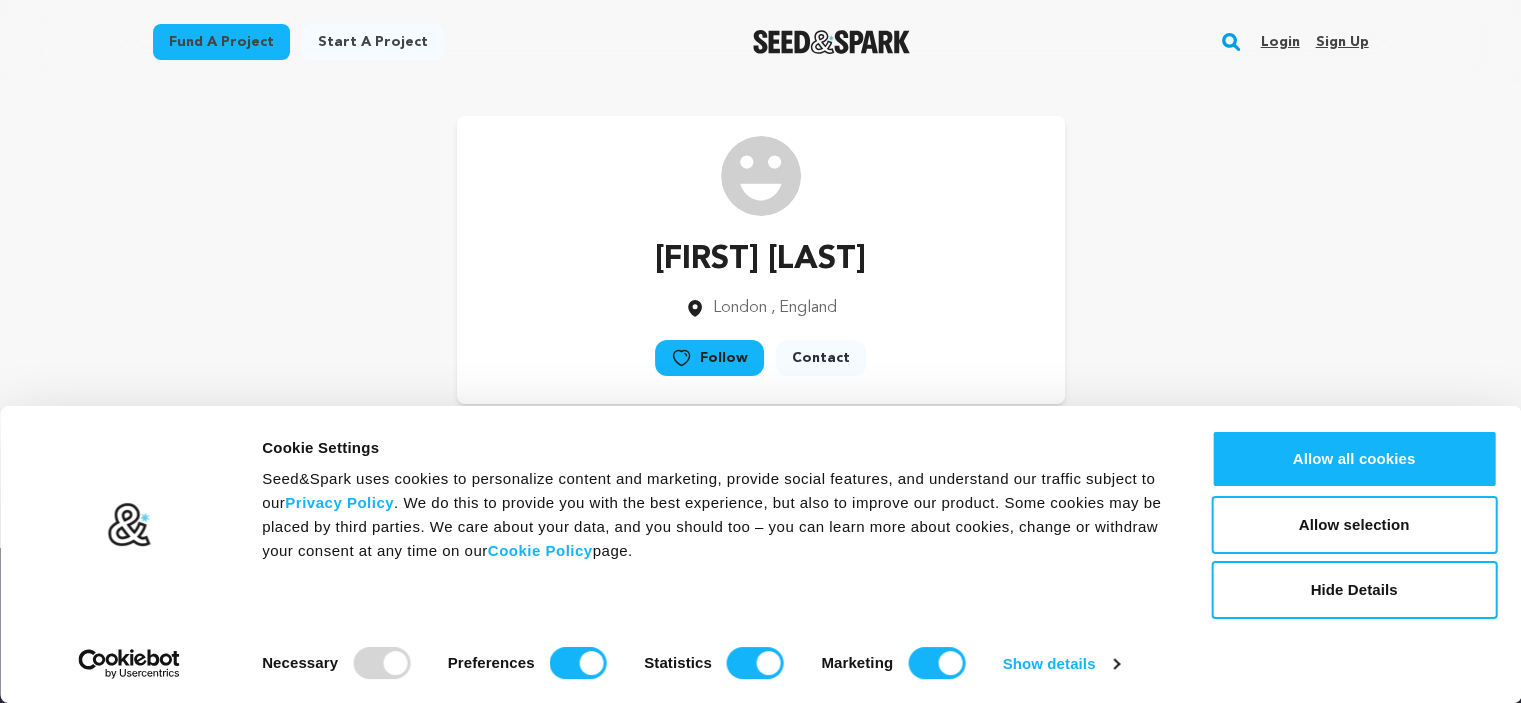 click on "Sign up" at bounding box center [1341, 42] 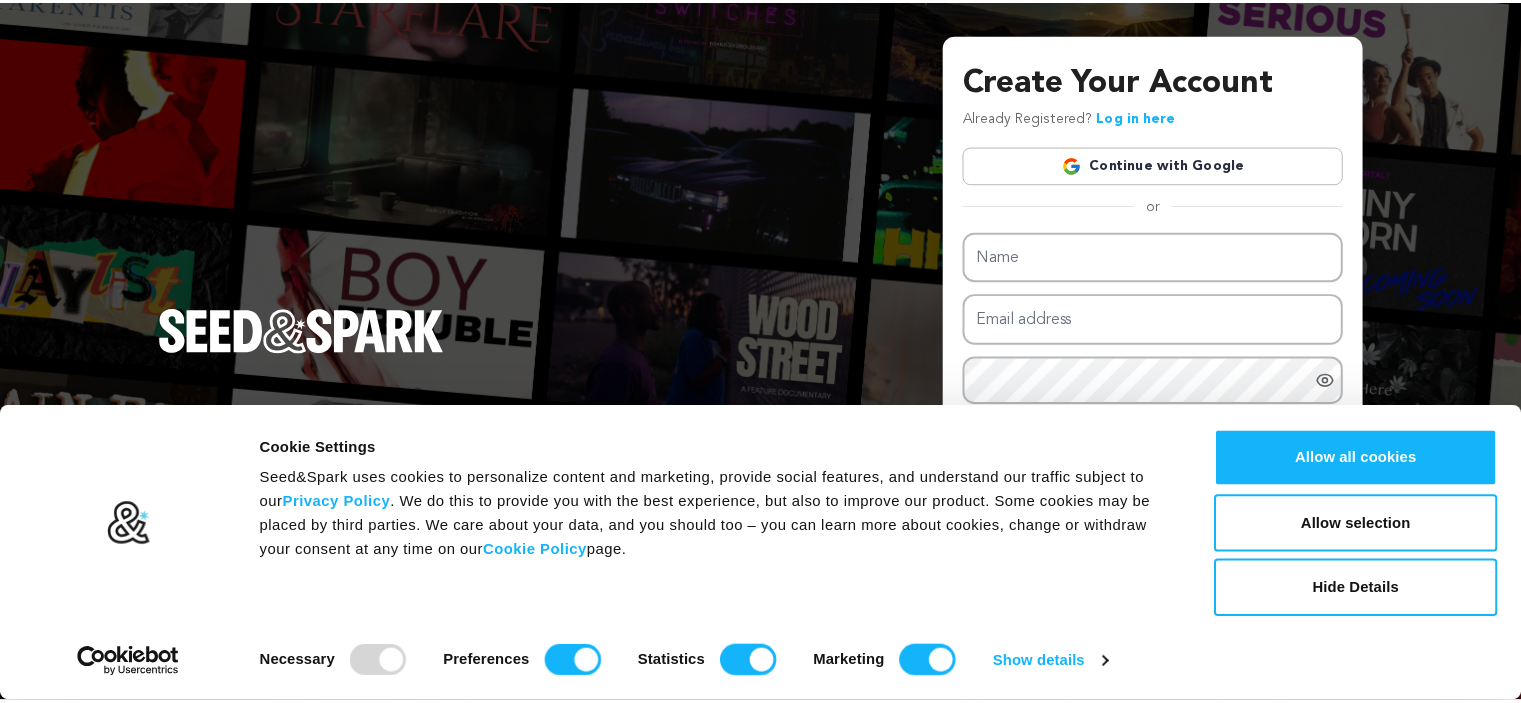 scroll, scrollTop: 0, scrollLeft: 0, axis: both 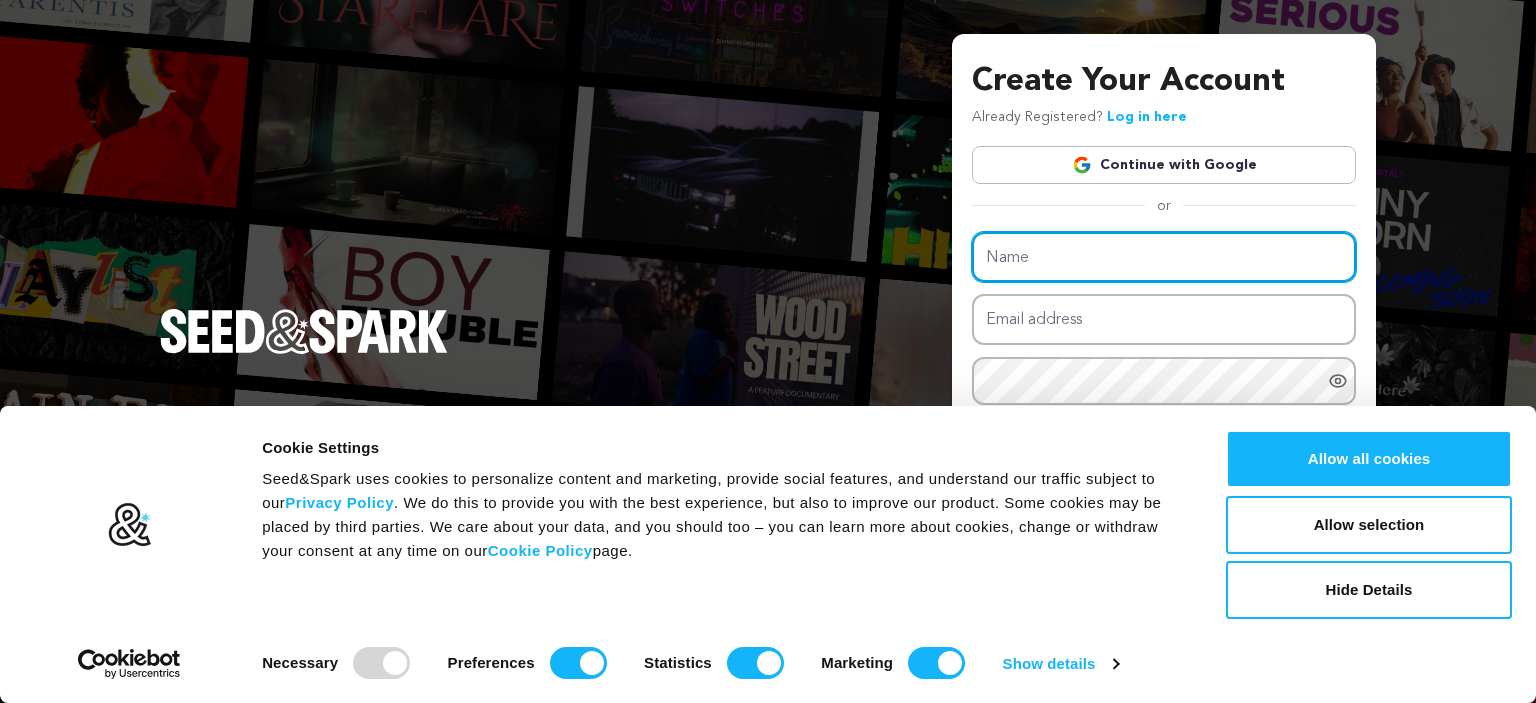 click on "Name" at bounding box center (1164, 257) 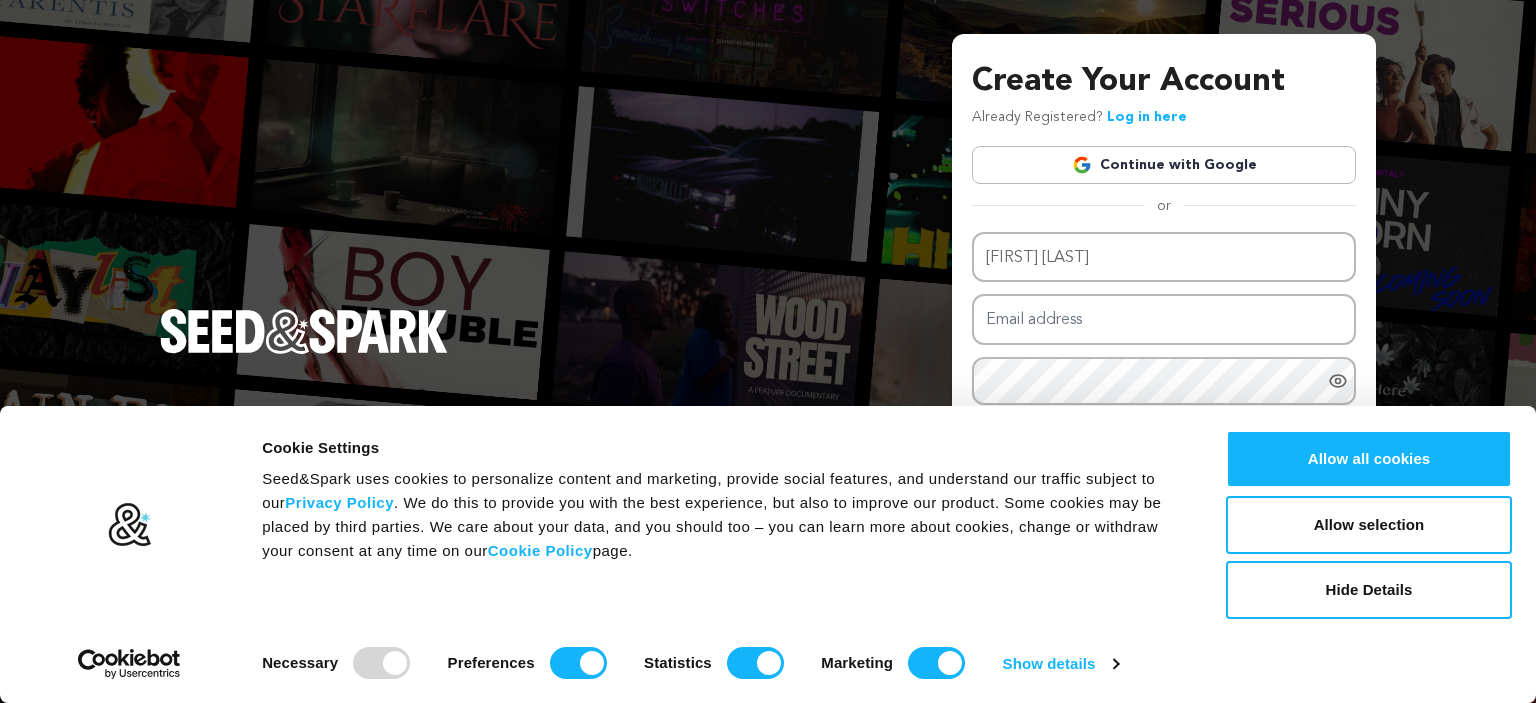 click on "Create Your Account" at bounding box center [1164, 82] 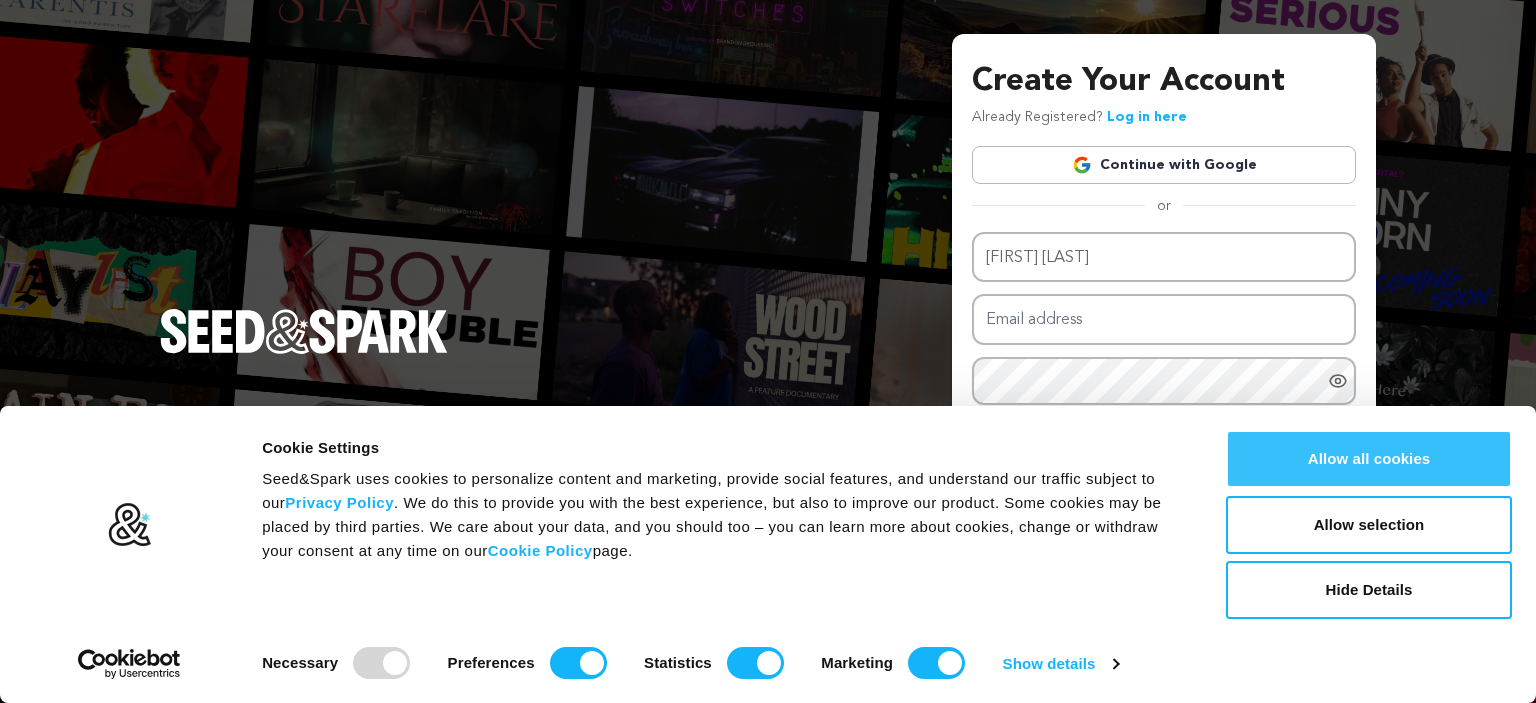 click on "Allow all cookies" at bounding box center (1369, 459) 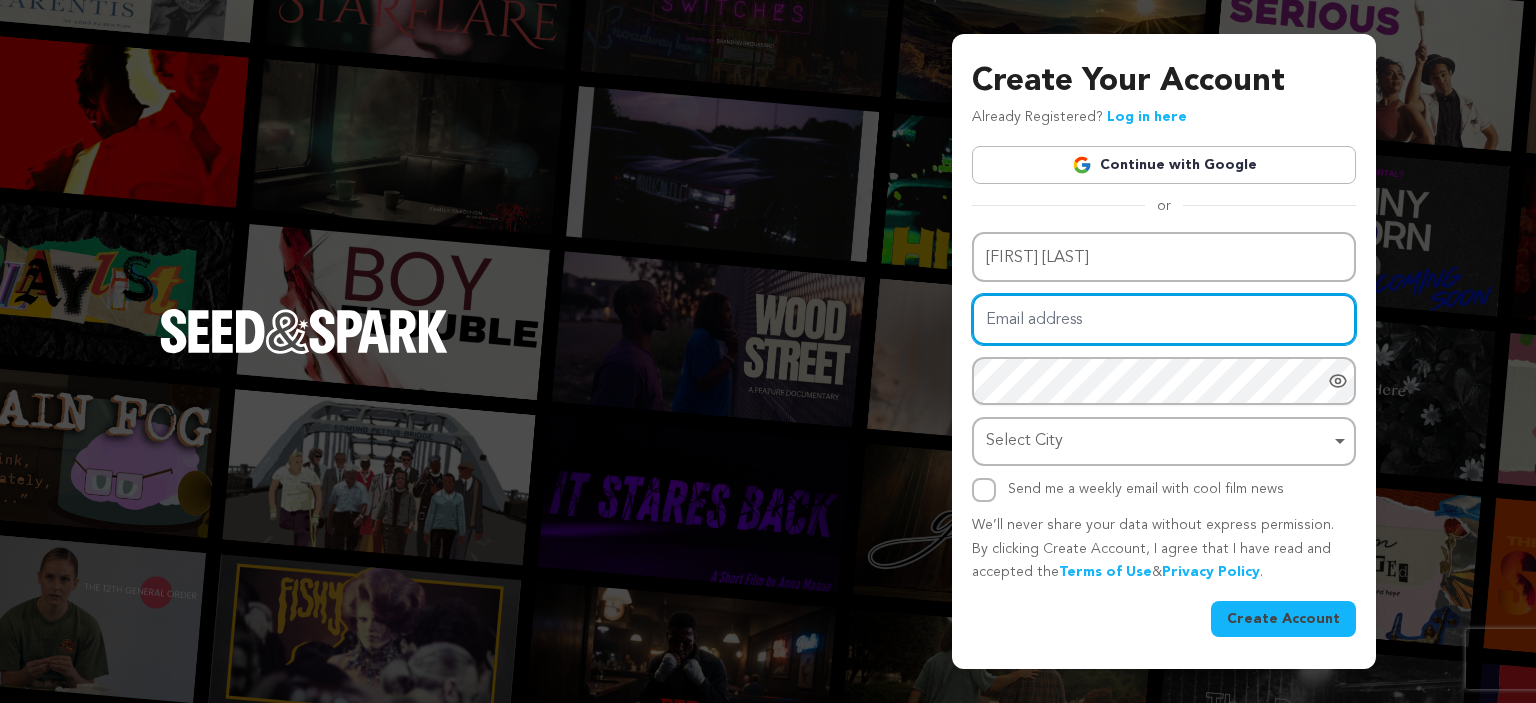 paste on "astrologereshwar51@gmail.com" 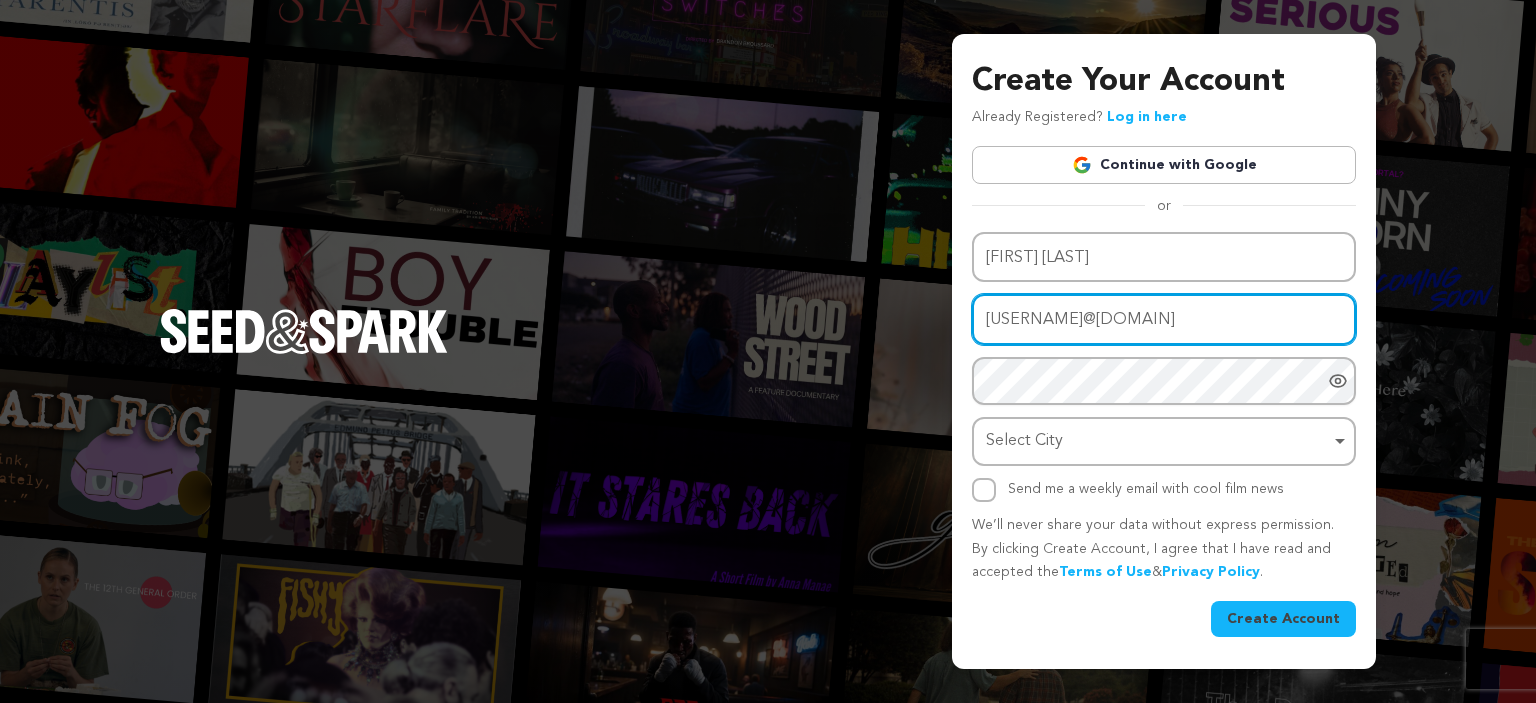 click on "astrologereshwar51@gmail.com" at bounding box center [1164, 319] 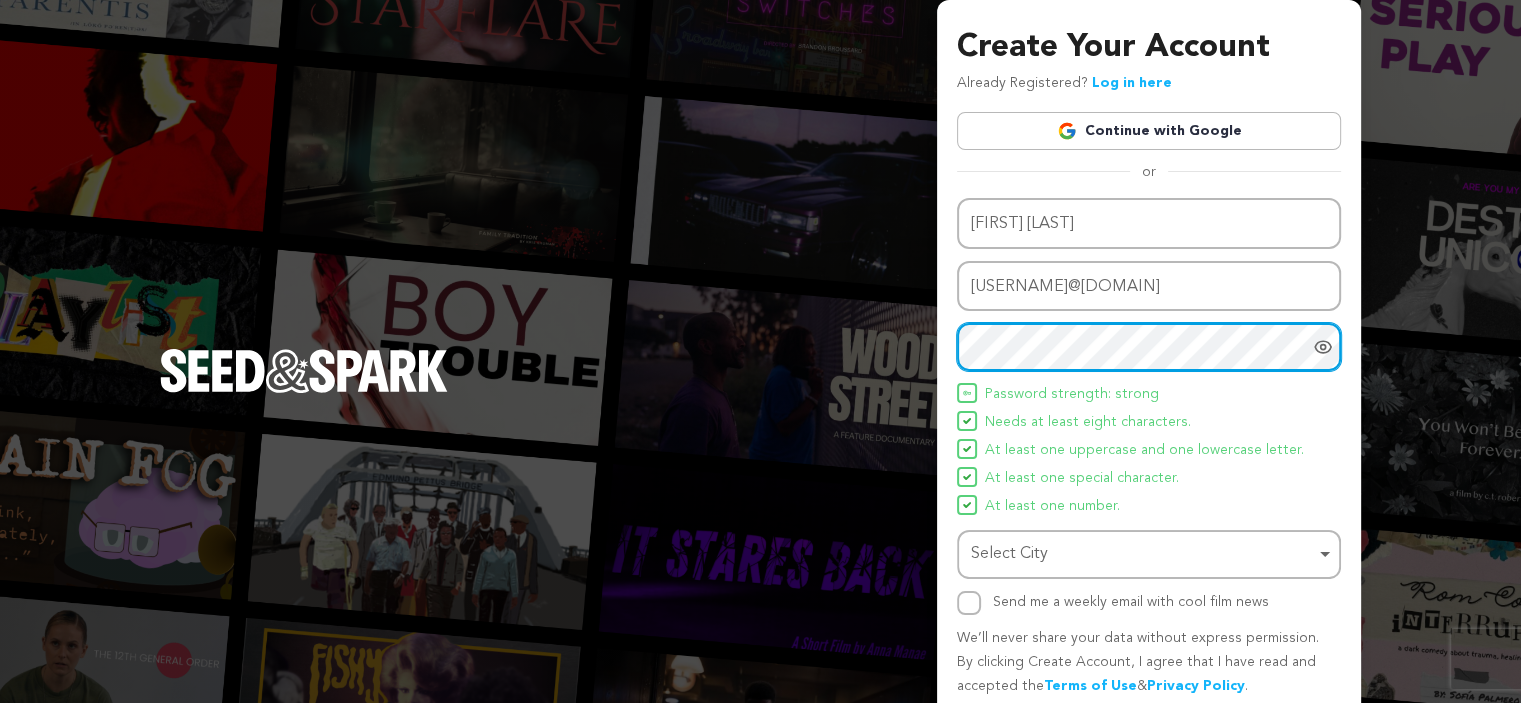 click on "Select City Remove item" at bounding box center (1143, 554) 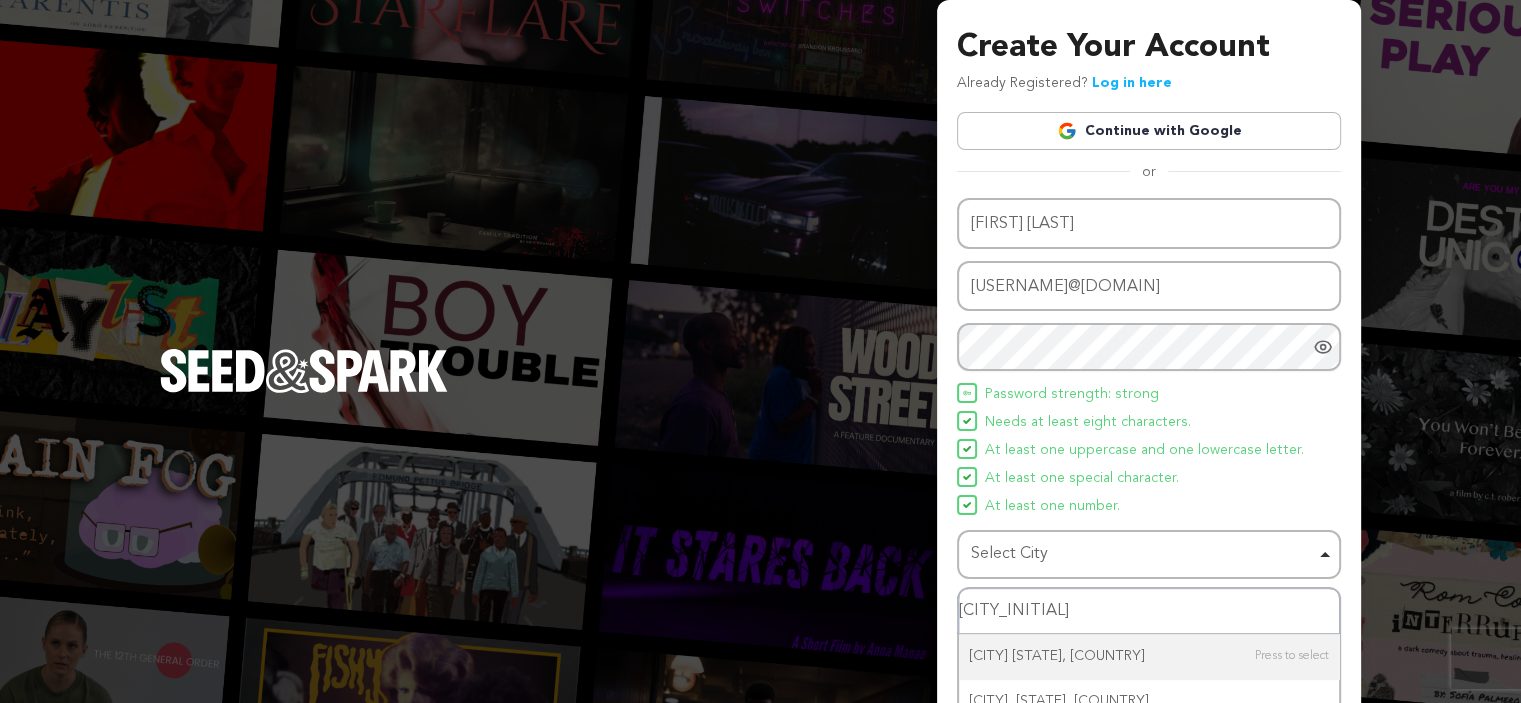 type on "sydney" 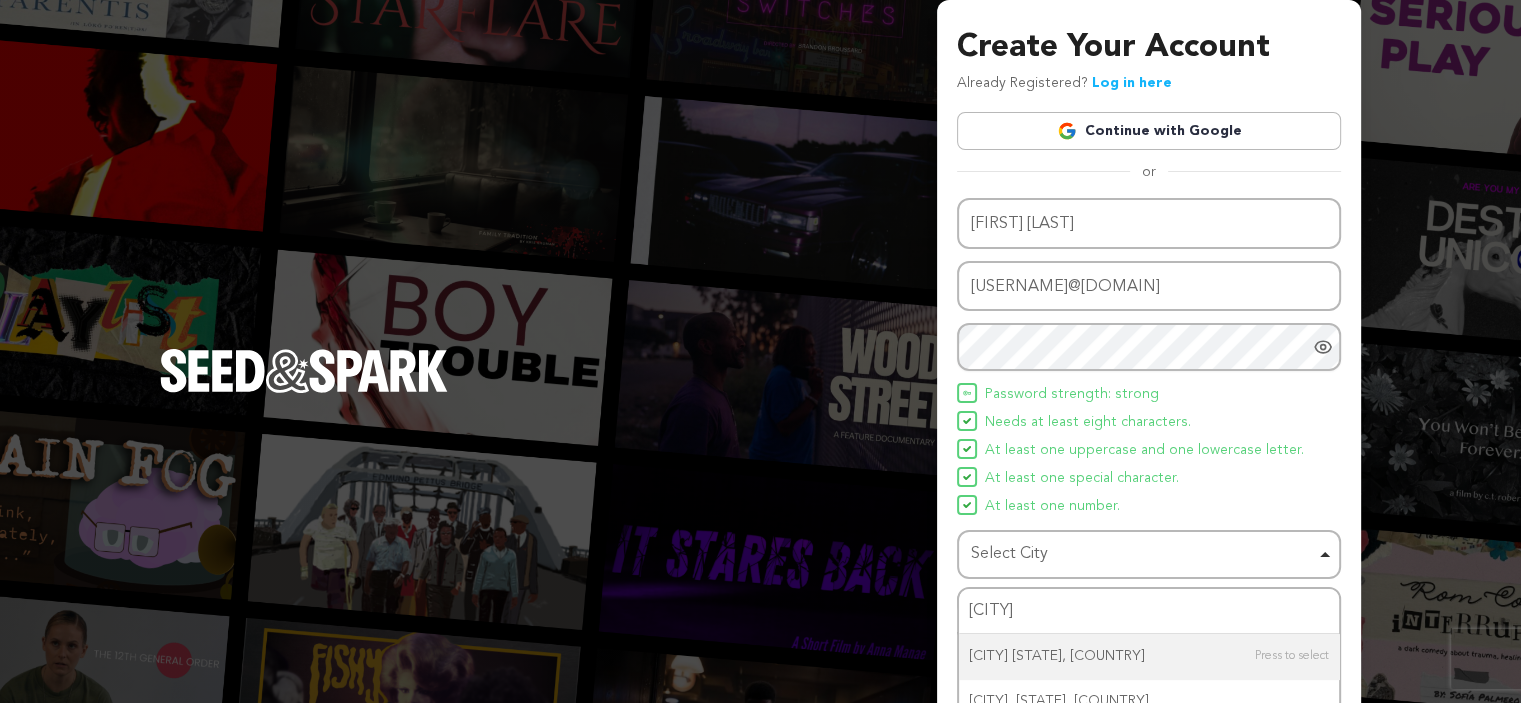 type 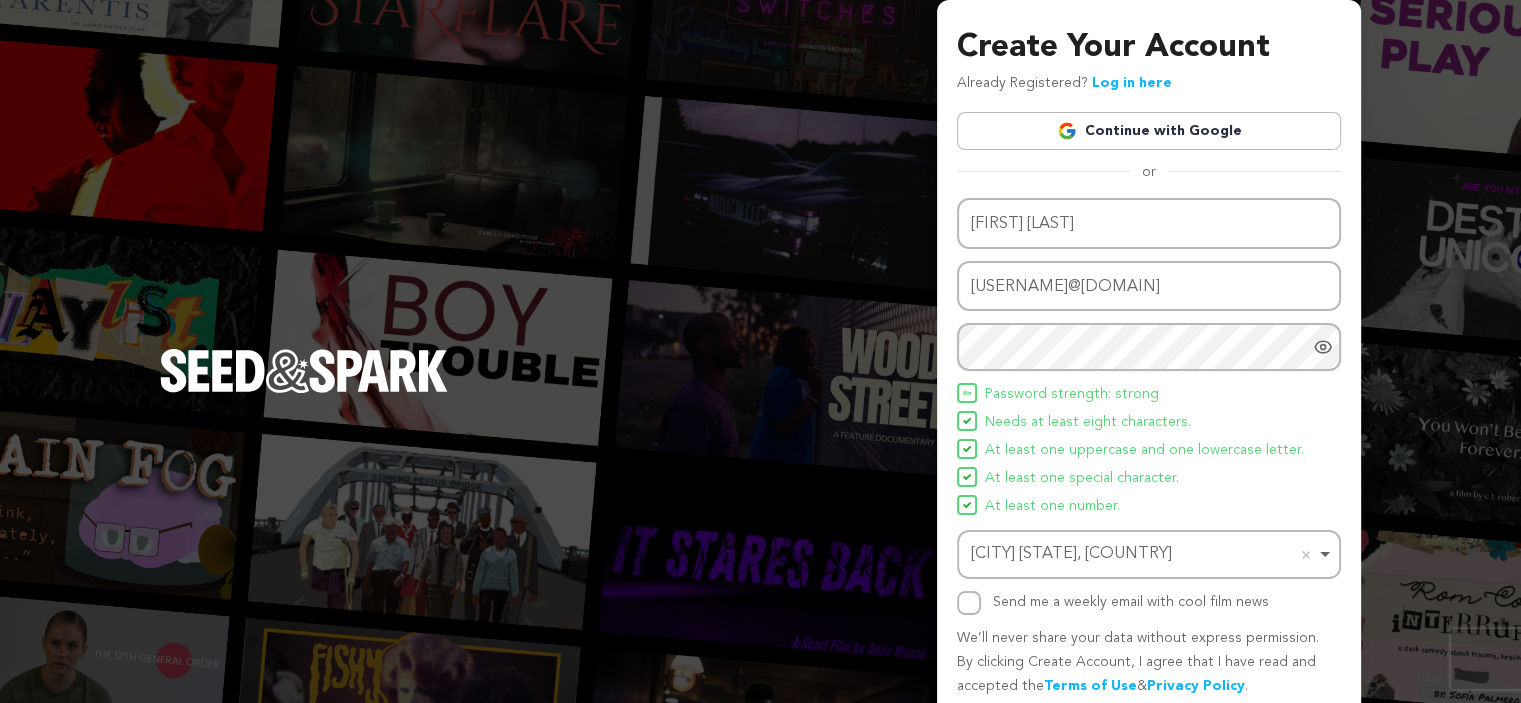 scroll, scrollTop: 78, scrollLeft: 0, axis: vertical 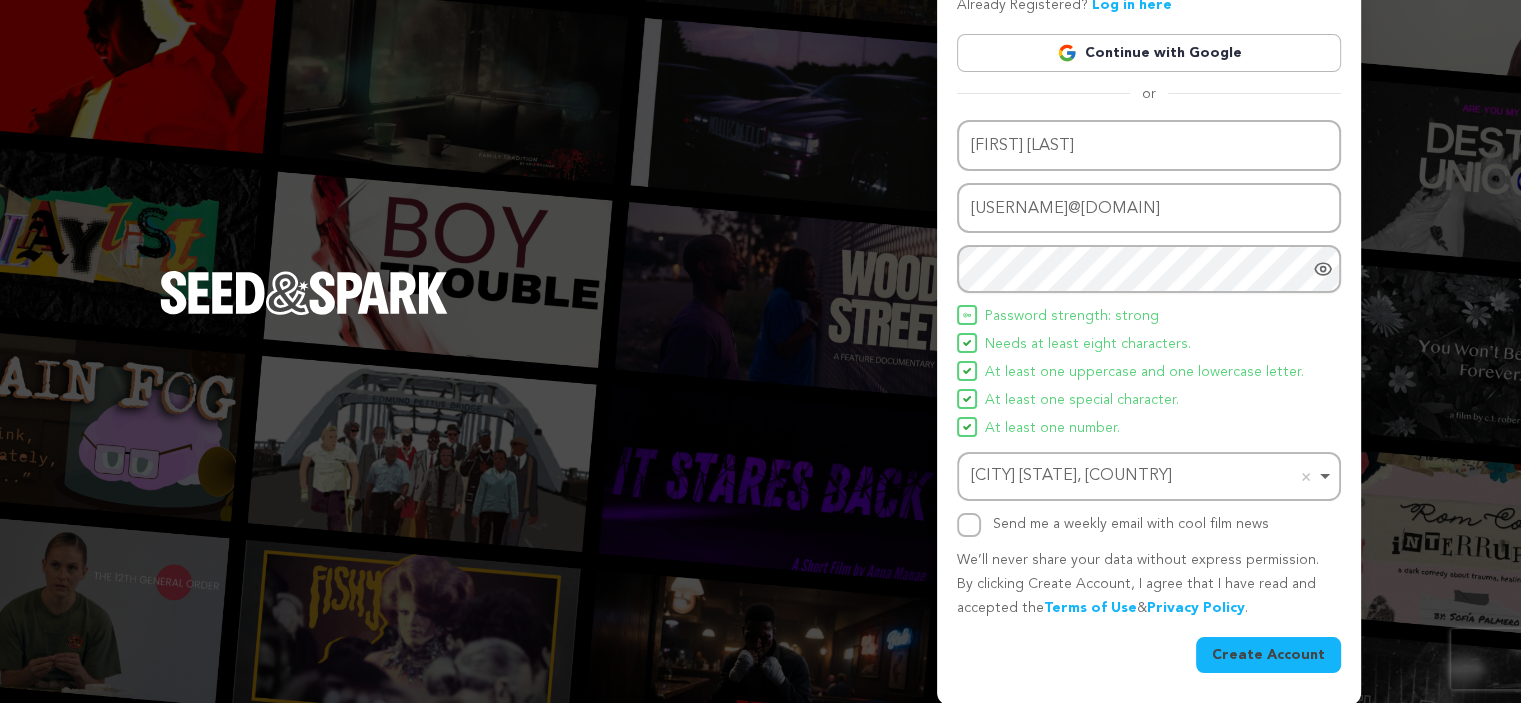 click on "Create Account" at bounding box center [1268, 655] 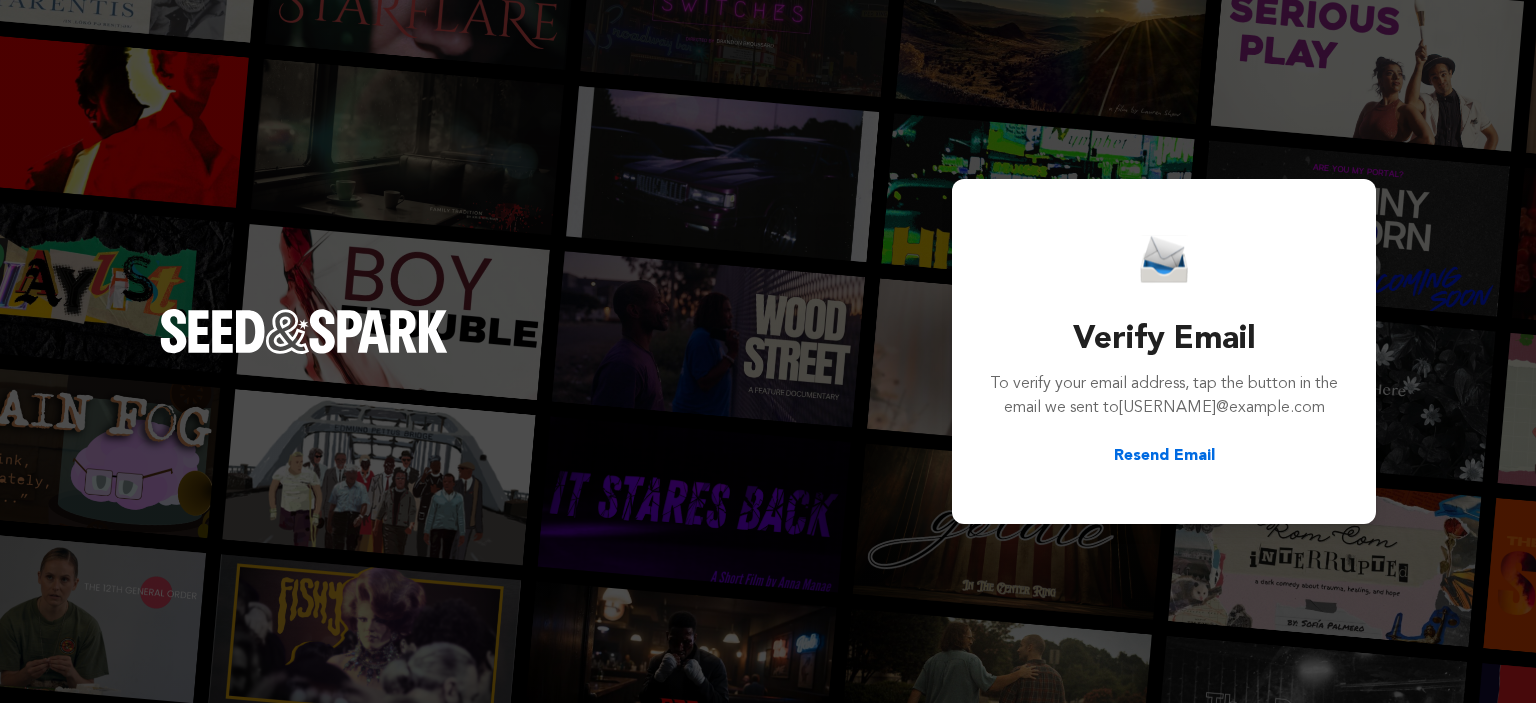 scroll, scrollTop: 0, scrollLeft: 0, axis: both 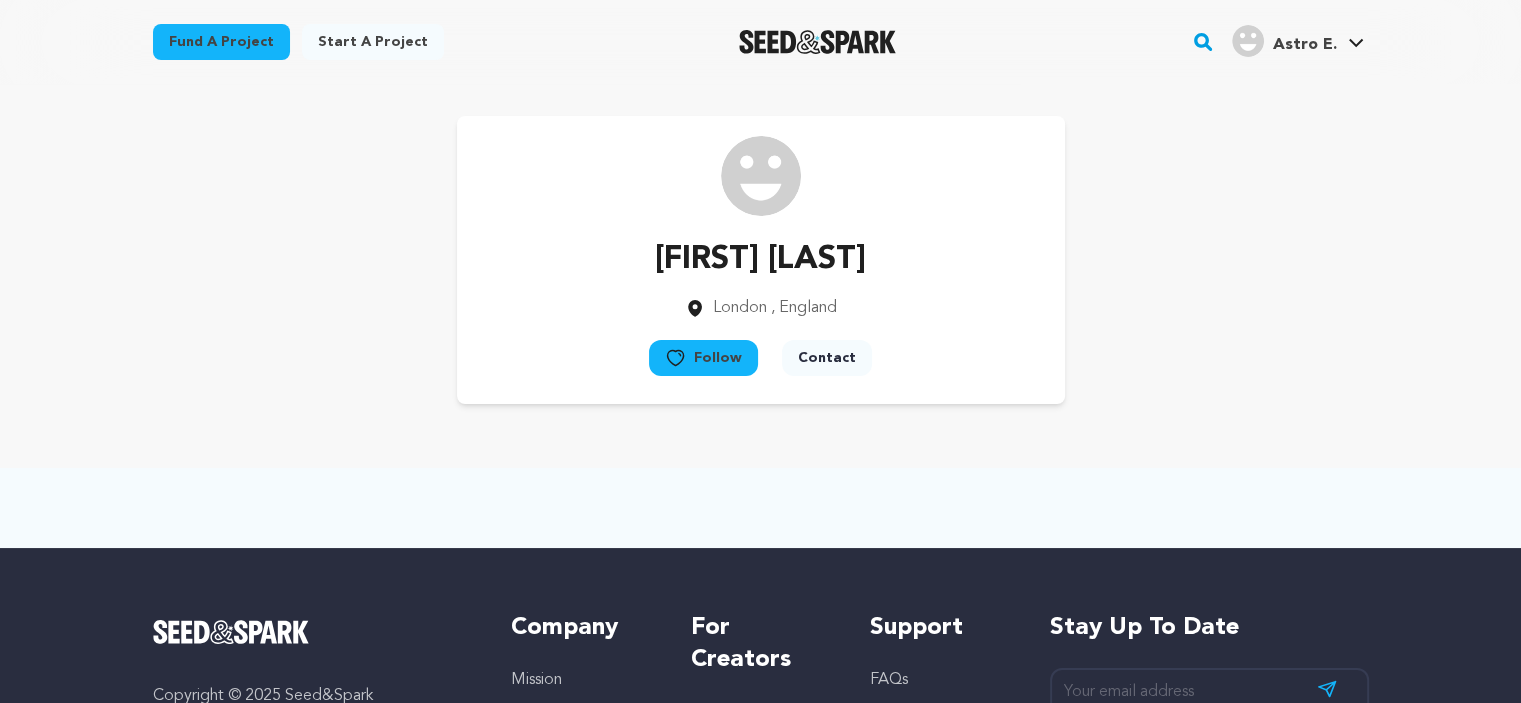 click on "[FIRST] [LAST]
[CITY]
, [COUNTRY]
Follow" at bounding box center (761, 260) 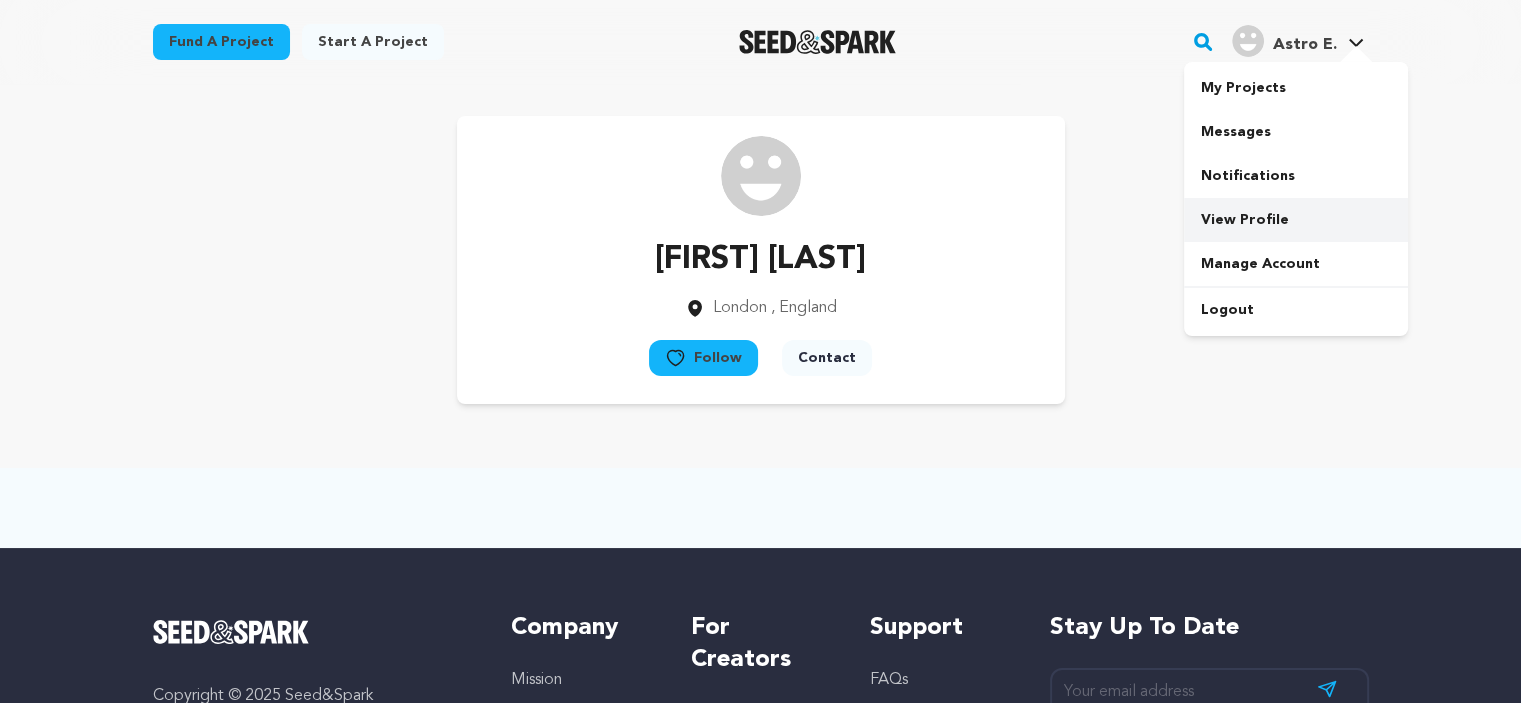 click on "View Profile" at bounding box center (1296, 220) 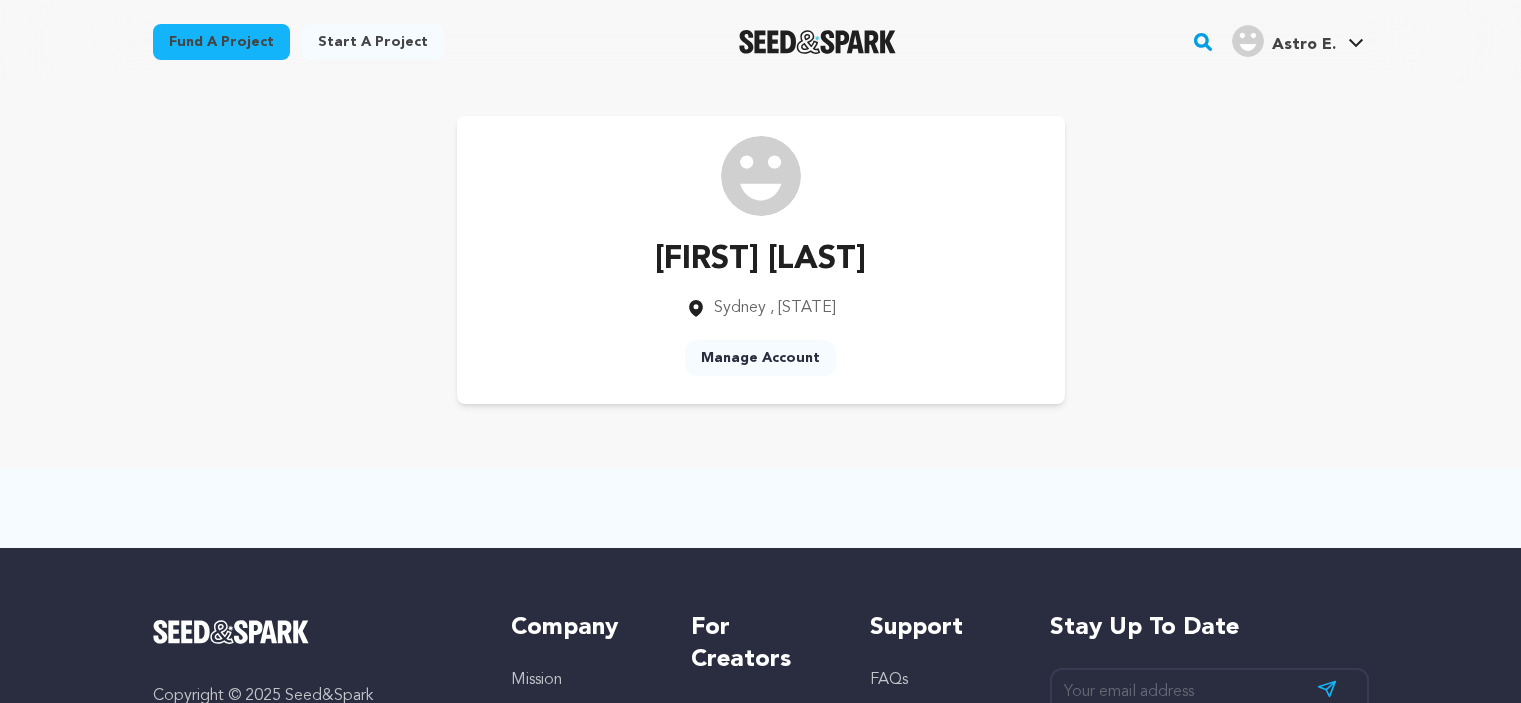 scroll, scrollTop: 0, scrollLeft: 0, axis: both 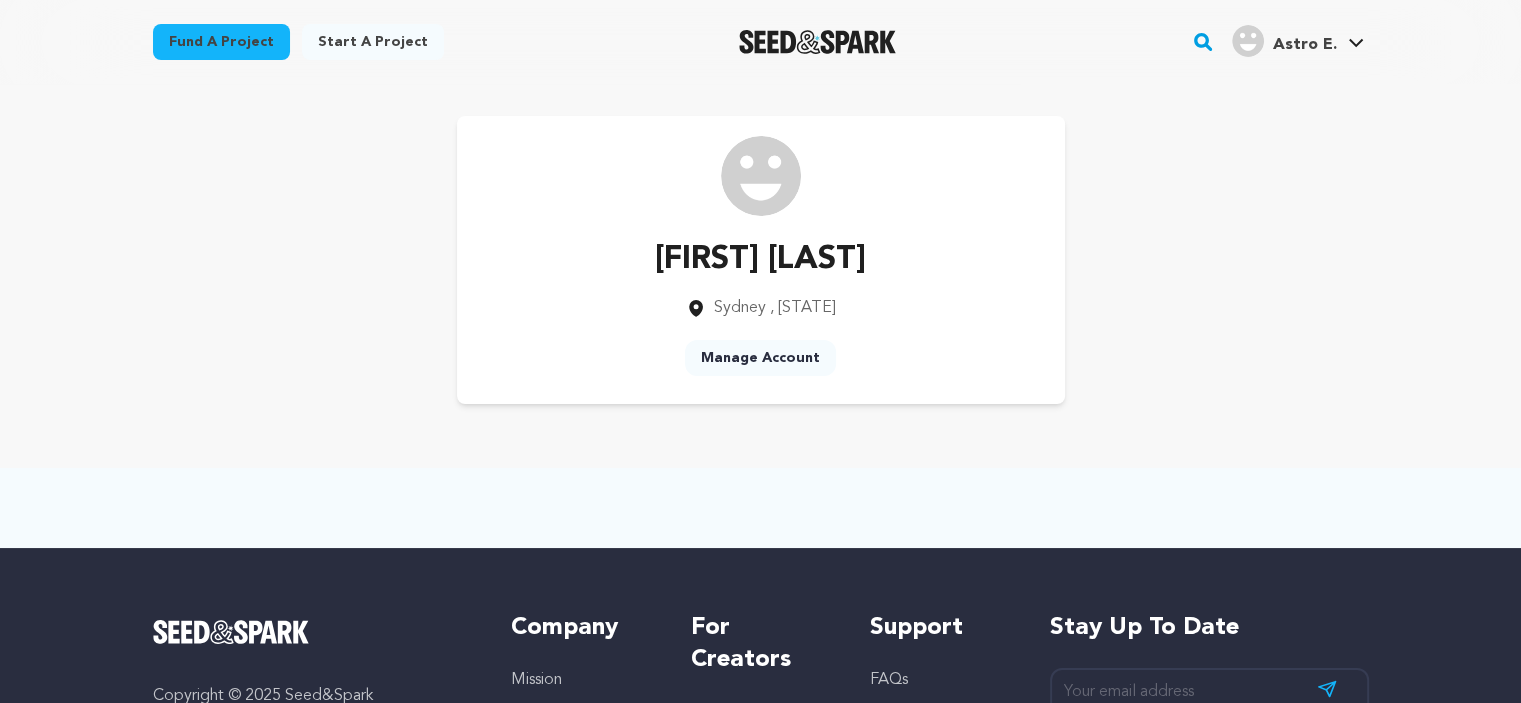 click on "Manage Account" at bounding box center (760, 358) 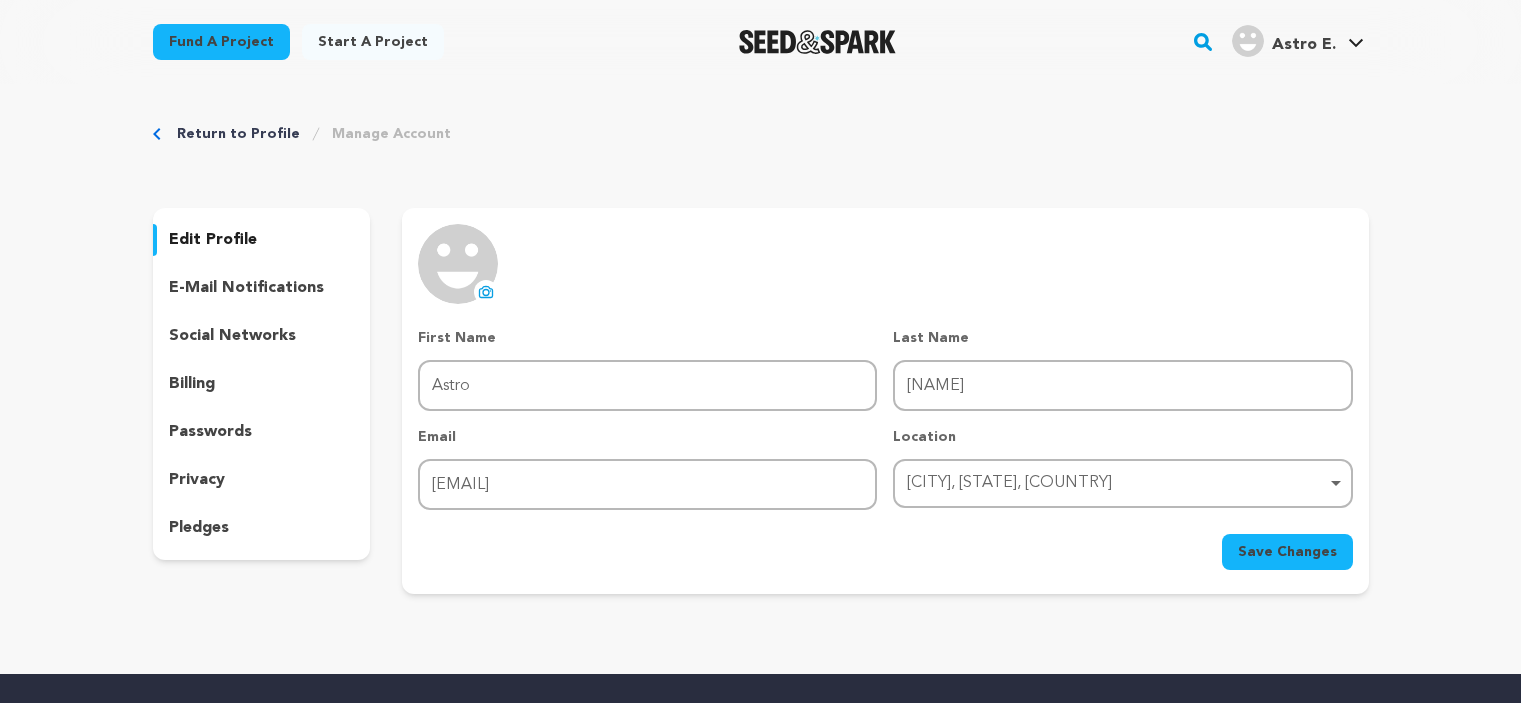 scroll, scrollTop: 0, scrollLeft: 0, axis: both 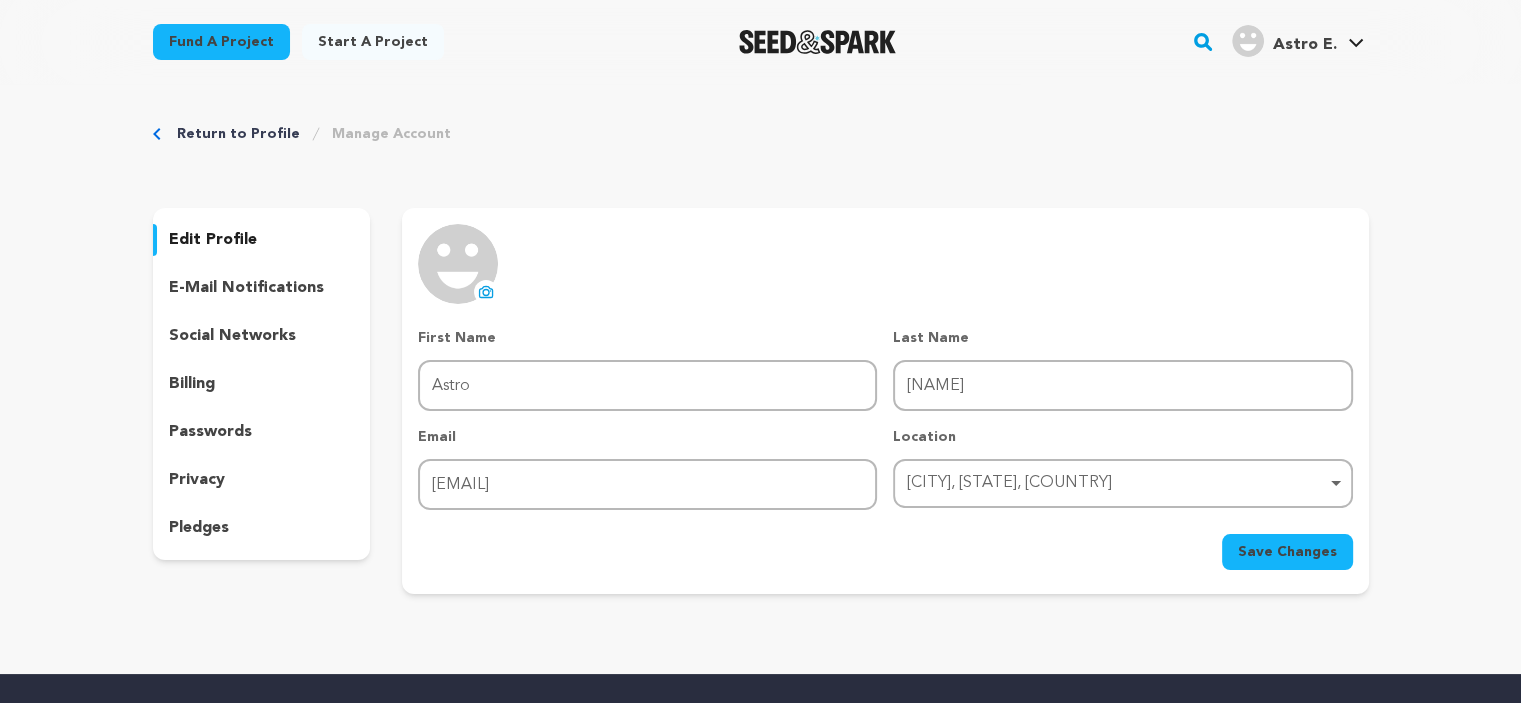 click on "social networks" at bounding box center [262, 336] 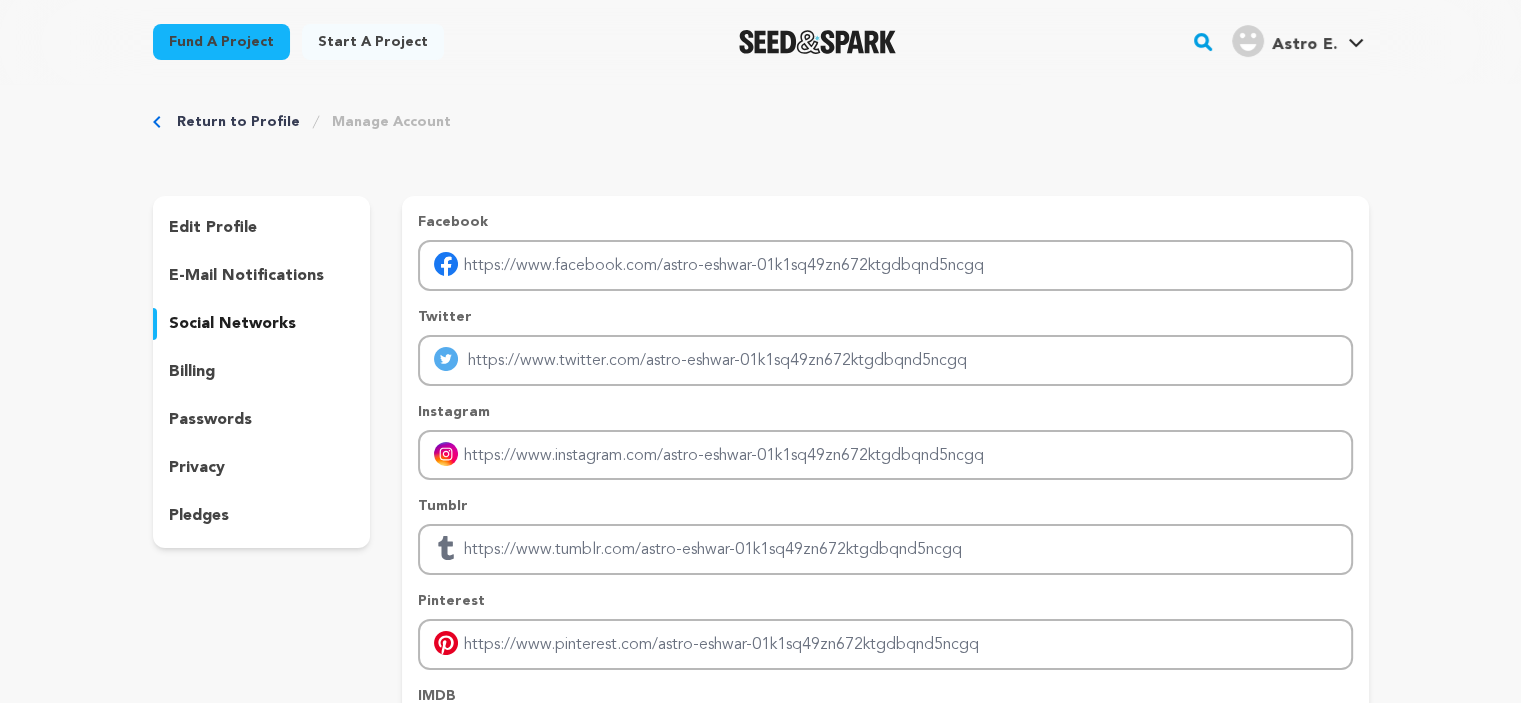 scroll, scrollTop: 14, scrollLeft: 0, axis: vertical 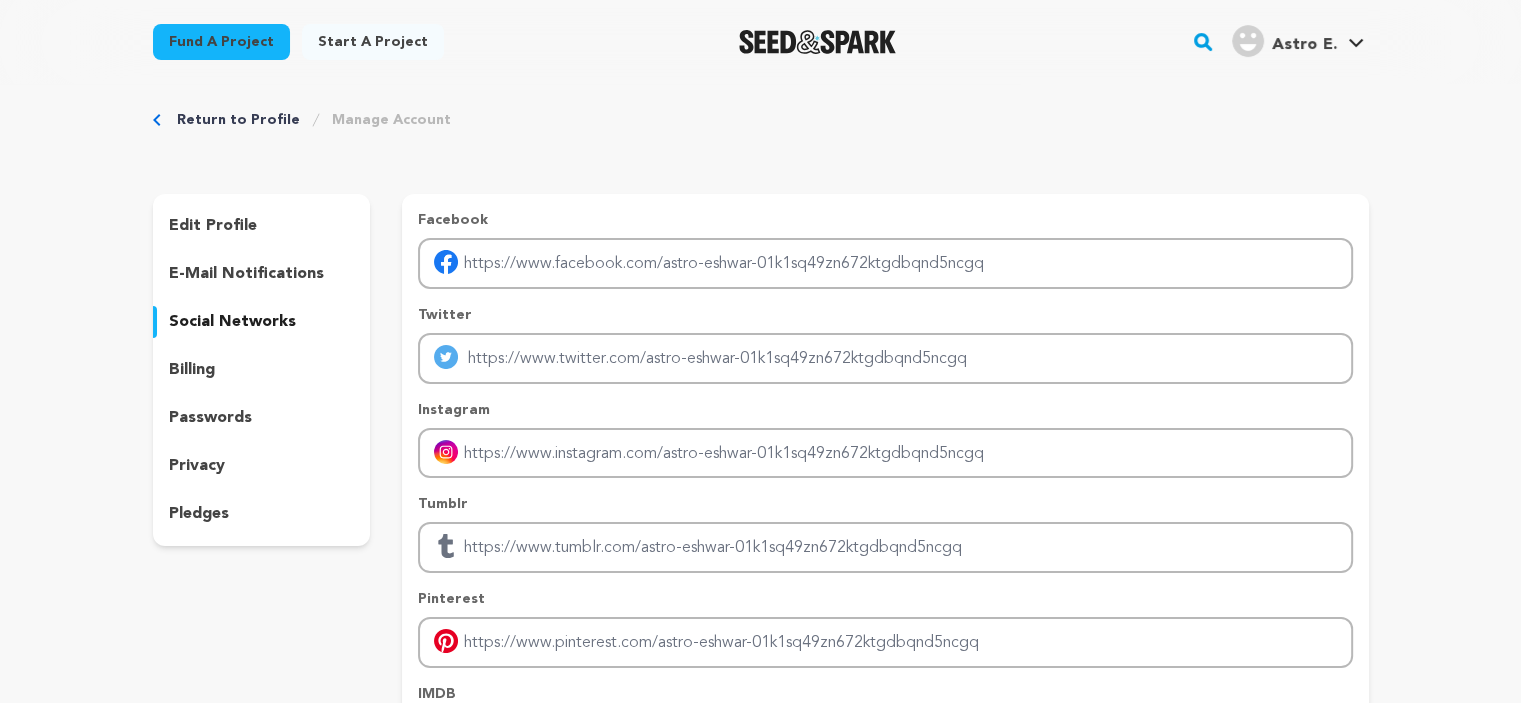 click on "edit profile" at bounding box center [213, 226] 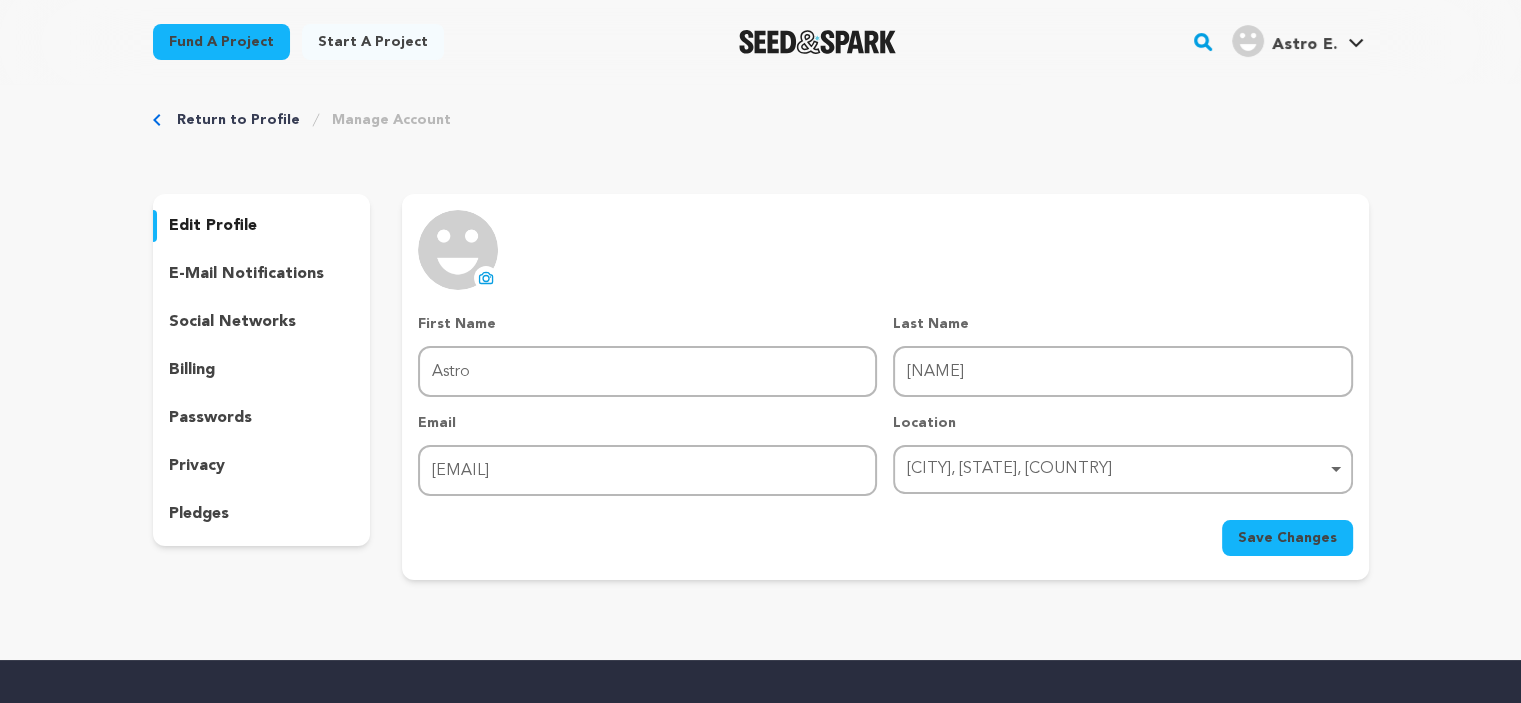 click on "social networks" at bounding box center [232, 322] 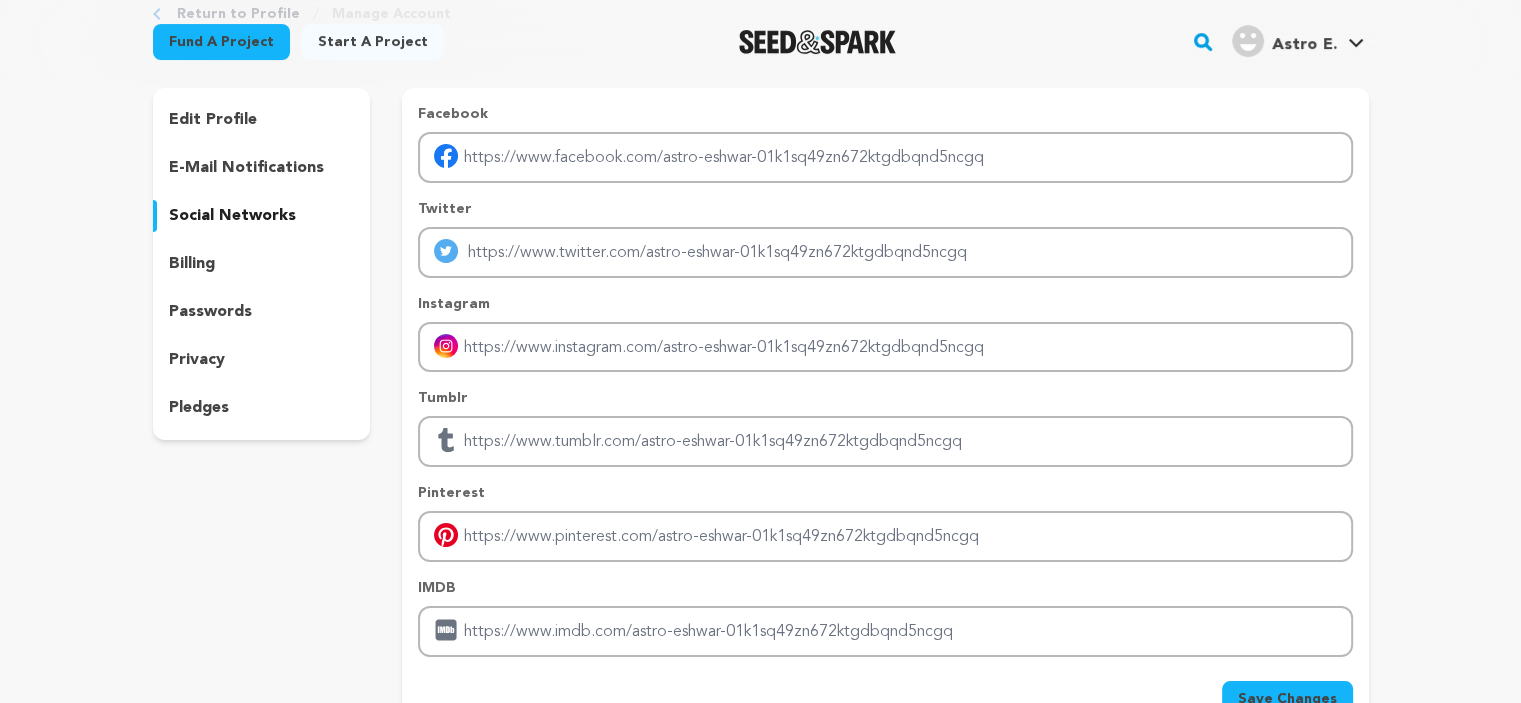 scroll, scrollTop: 110, scrollLeft: 0, axis: vertical 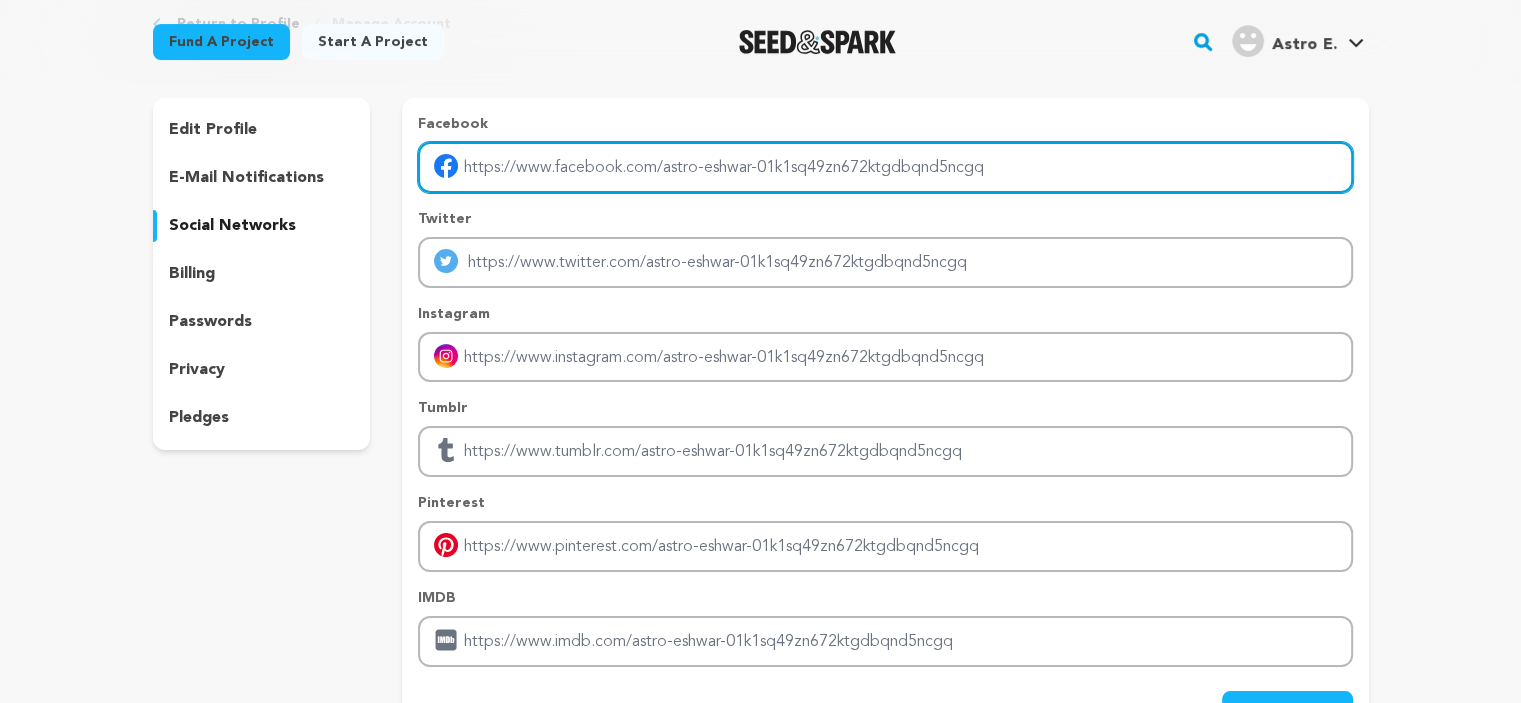 click at bounding box center [885, 167] 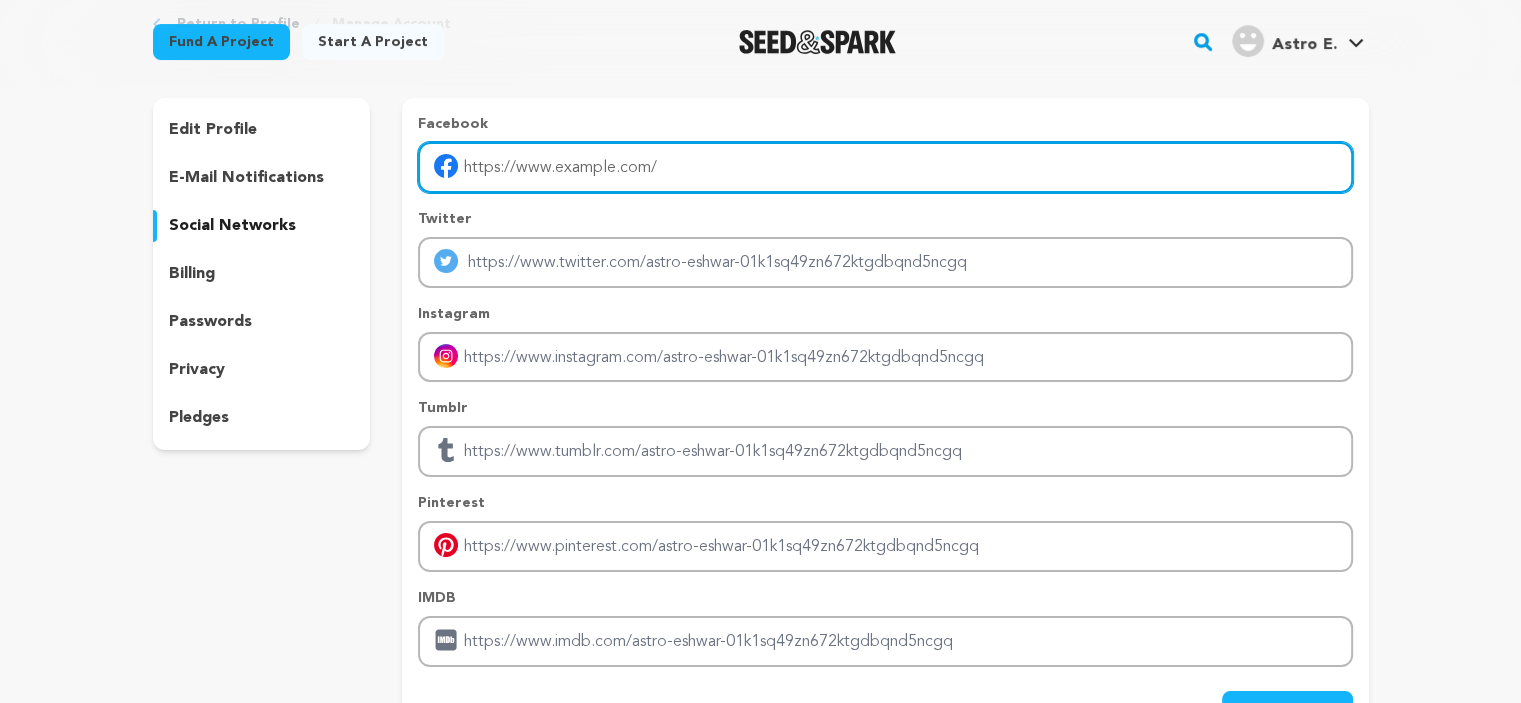 type on "https://www.bestastrologer-eshwar.com/" 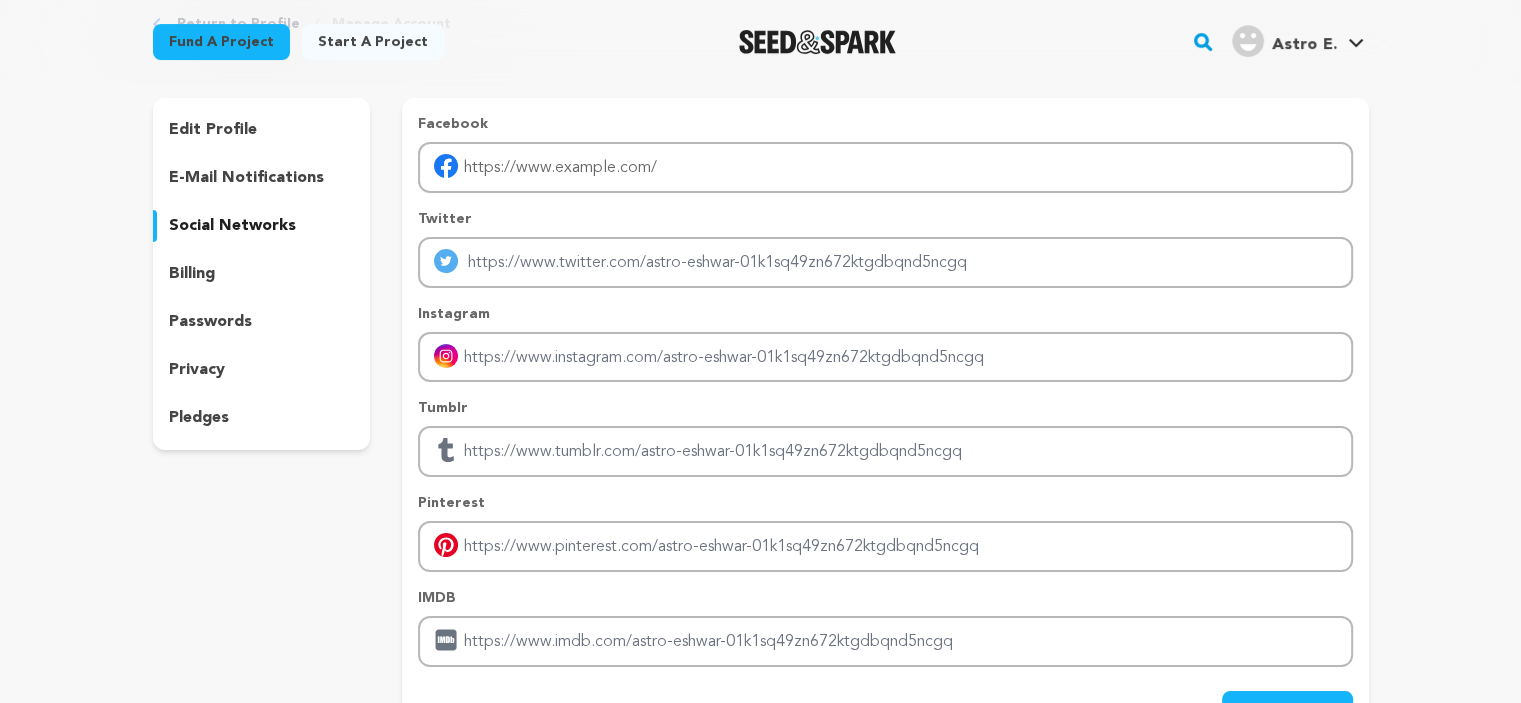click on "Save Changes" at bounding box center (1287, 709) 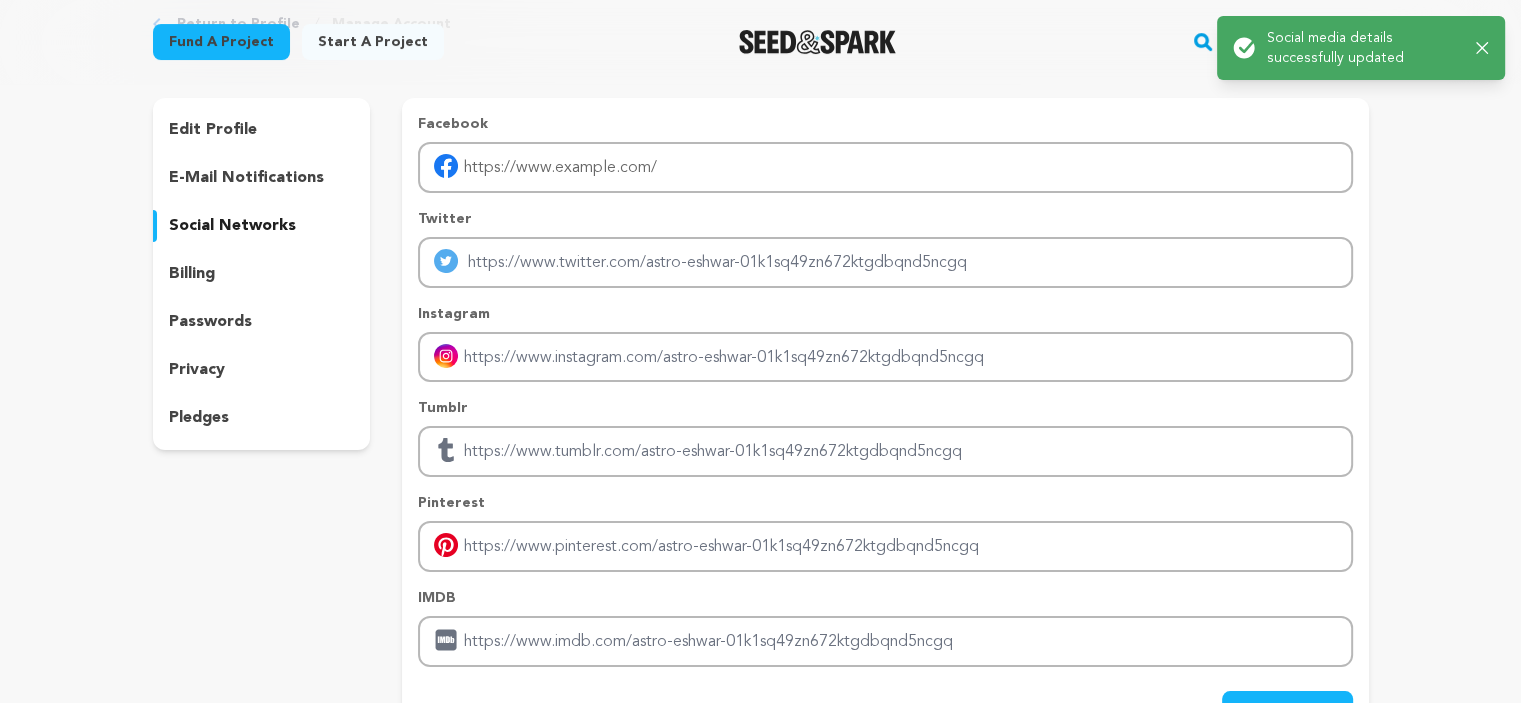 scroll, scrollTop: 0, scrollLeft: 0, axis: both 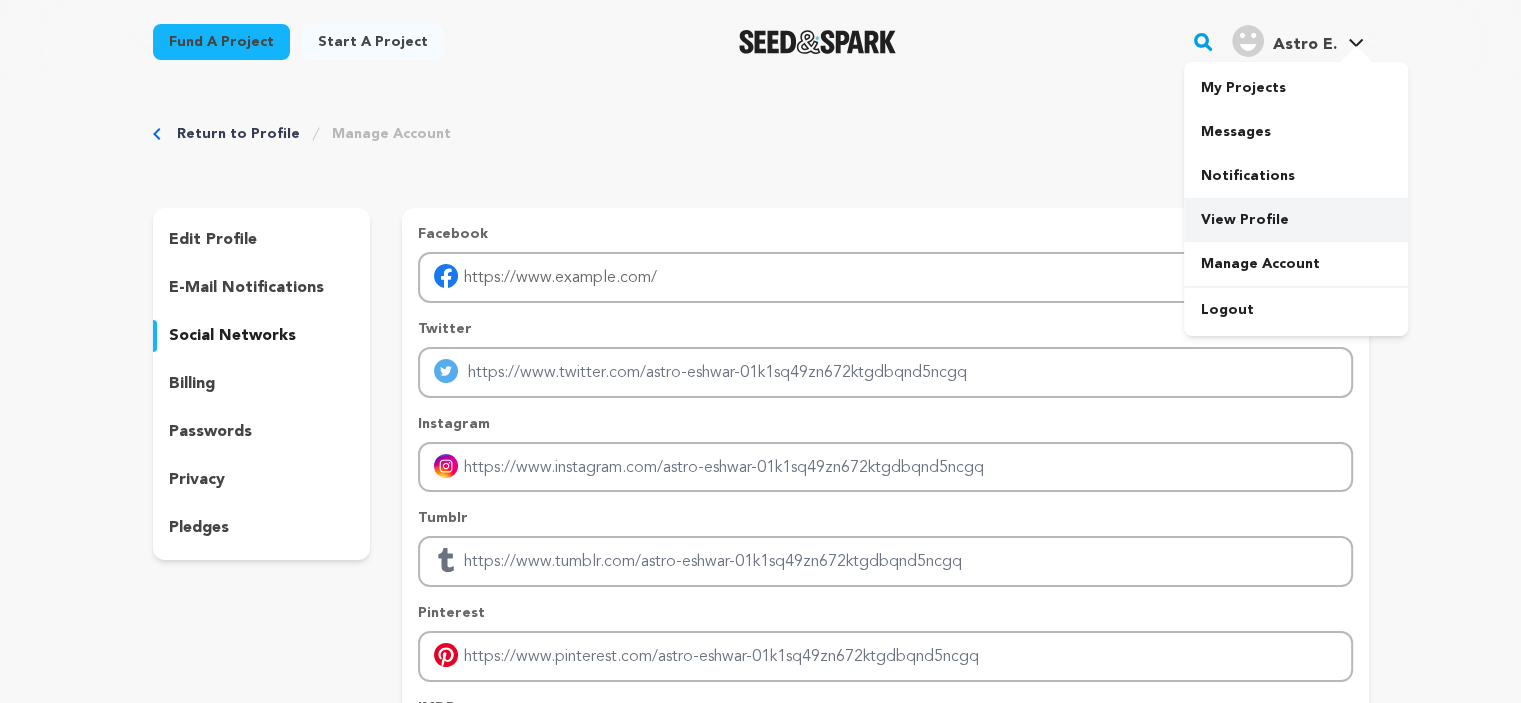 click on "View Profile" at bounding box center (1296, 220) 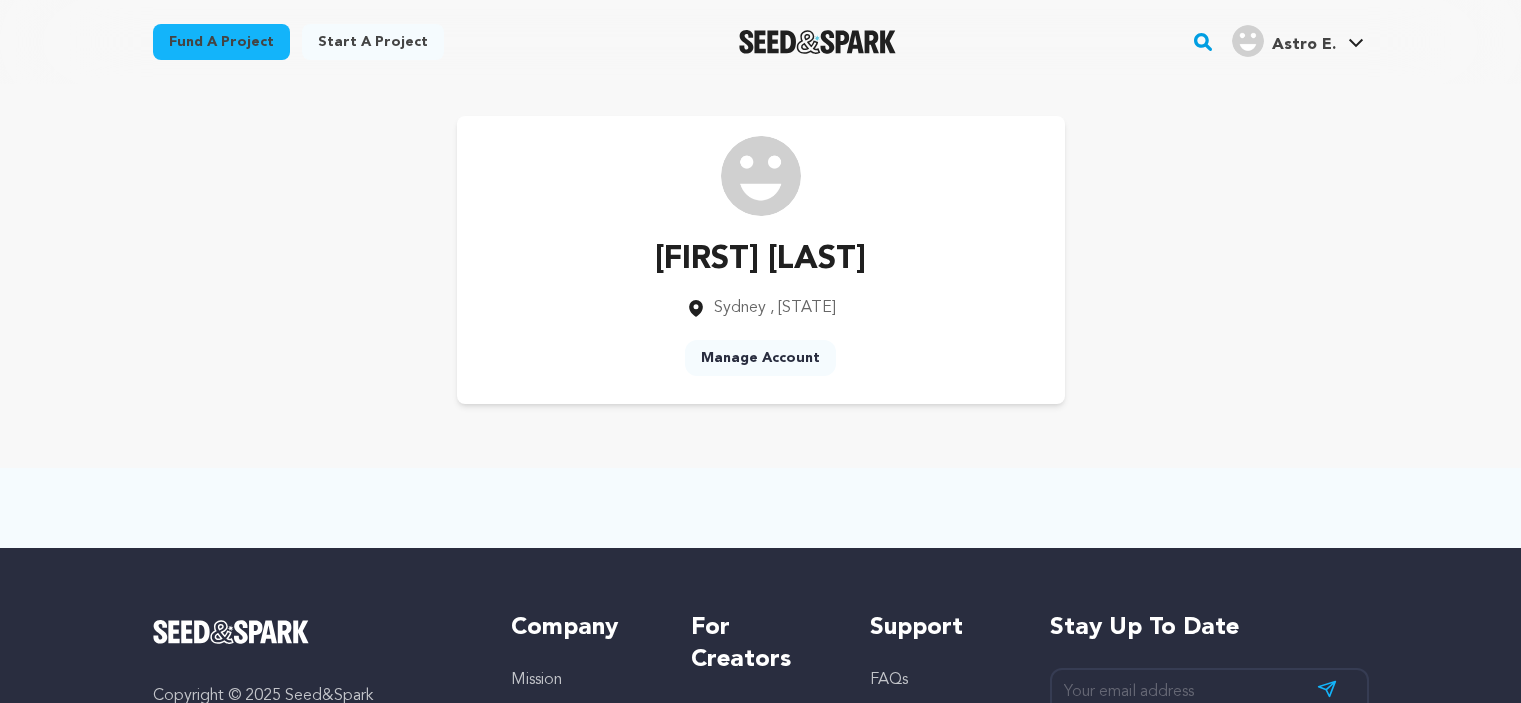 scroll, scrollTop: 0, scrollLeft: 0, axis: both 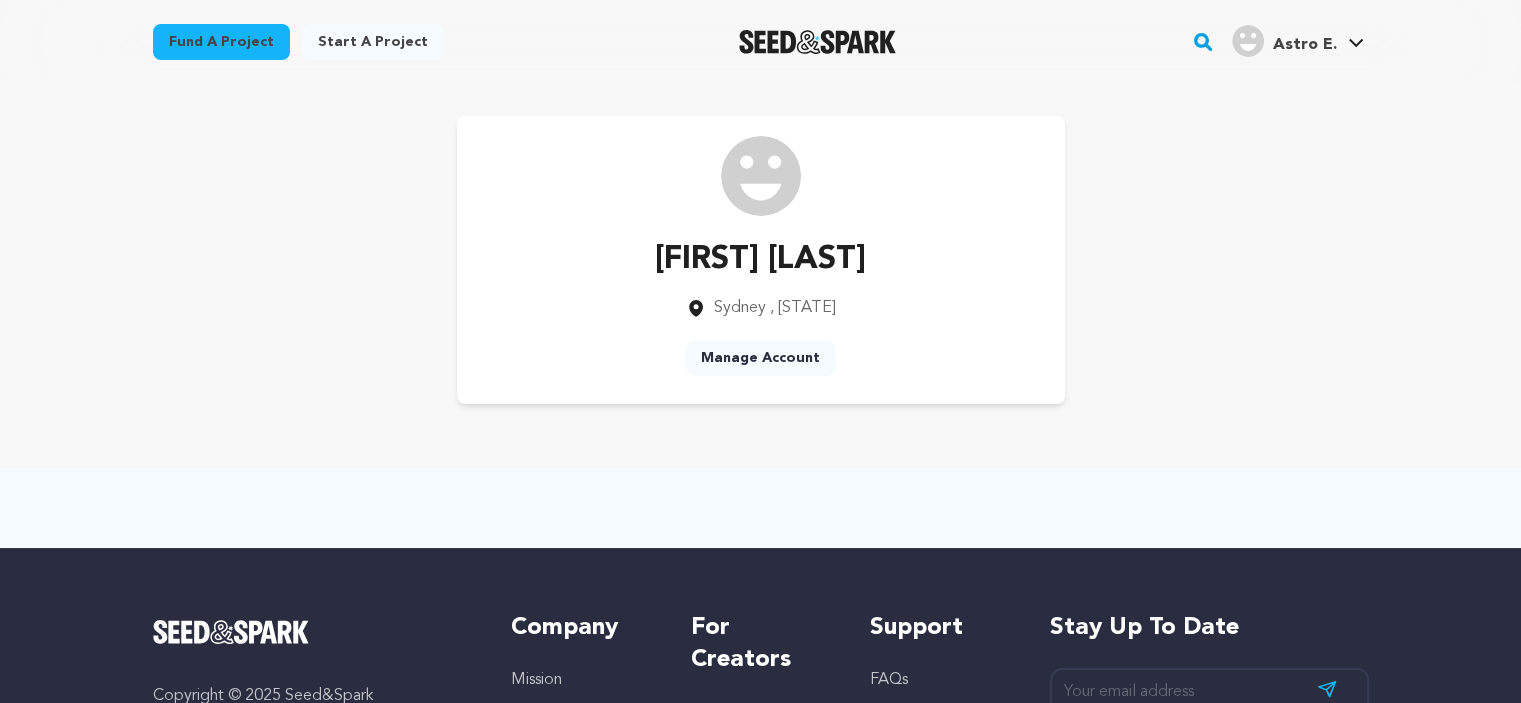 click on "Manage Account" at bounding box center [760, 358] 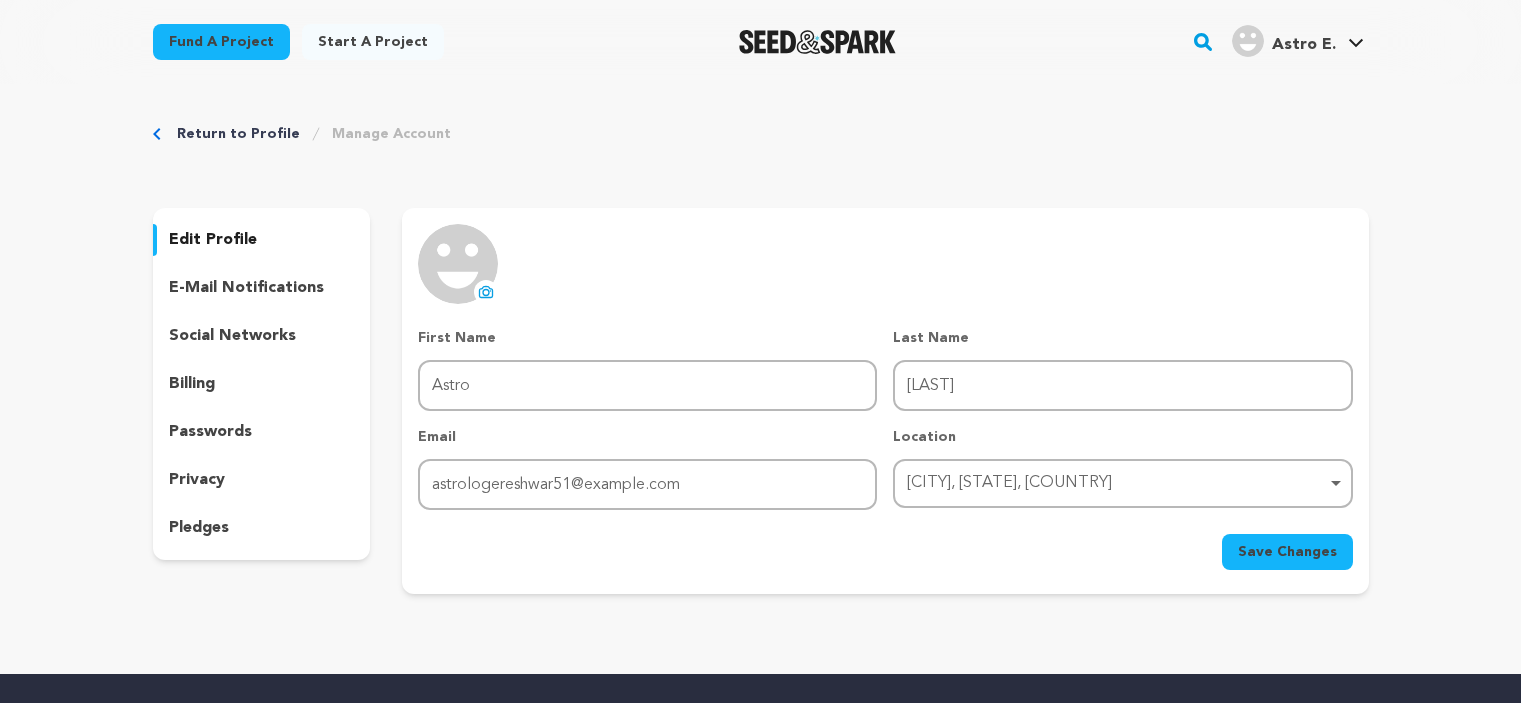 scroll, scrollTop: 0, scrollLeft: 0, axis: both 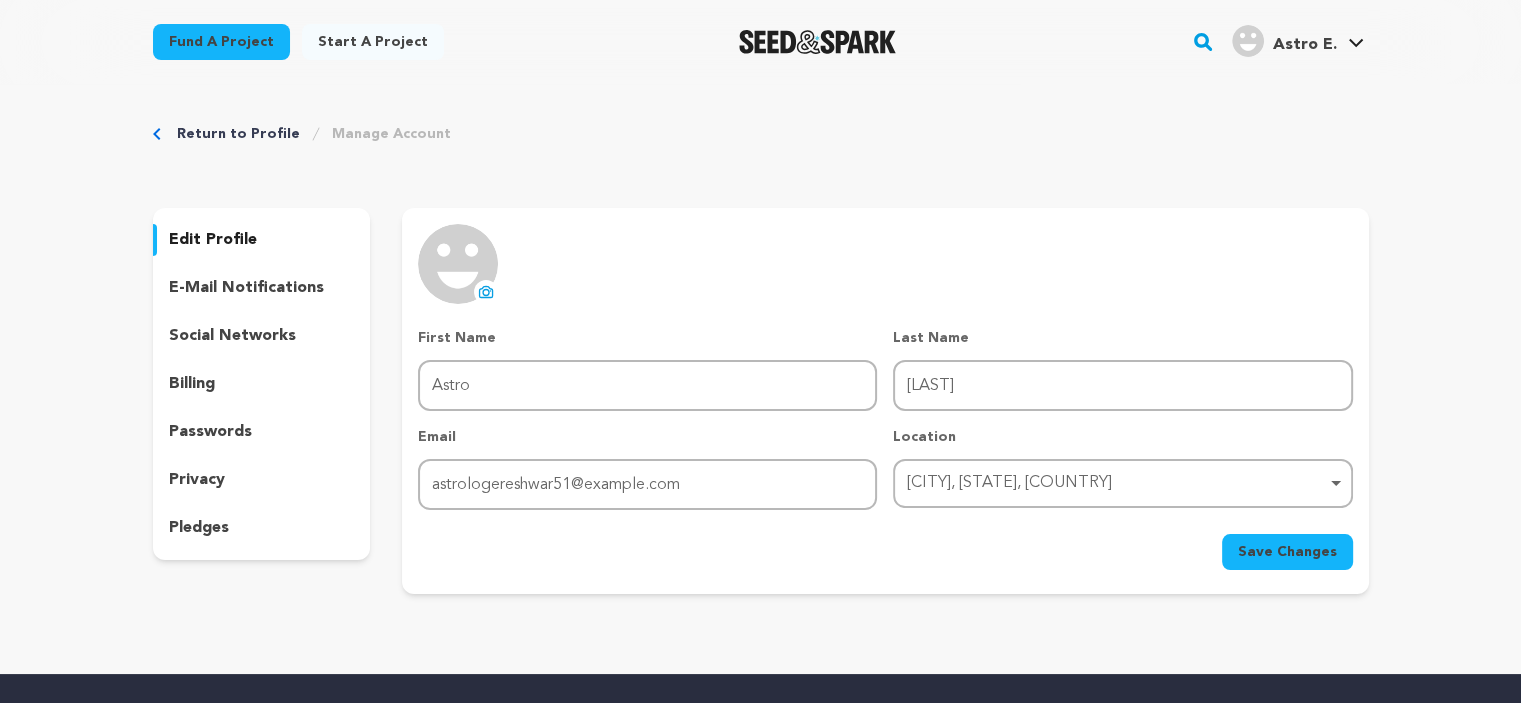 click on "social networks" at bounding box center [232, 336] 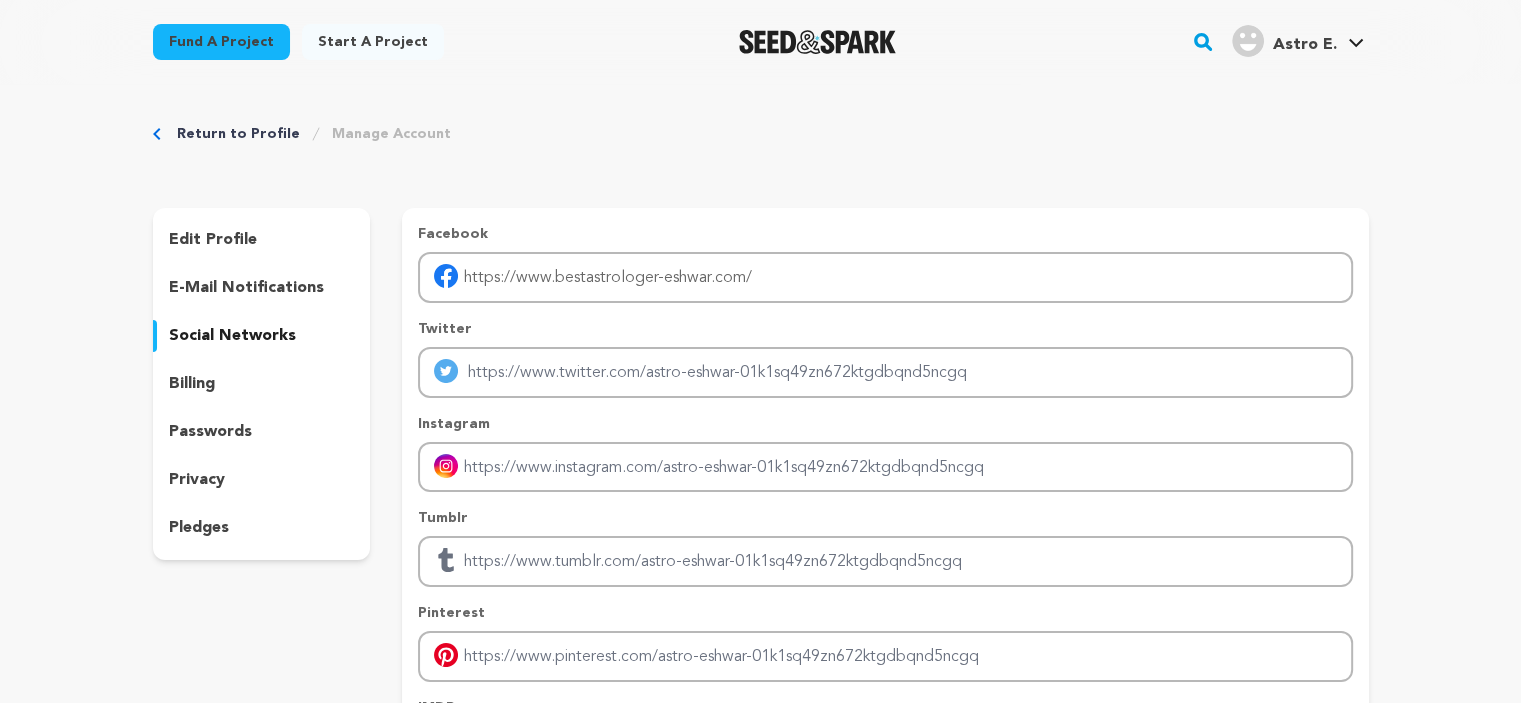 click on "Return to Profile" at bounding box center [238, 134] 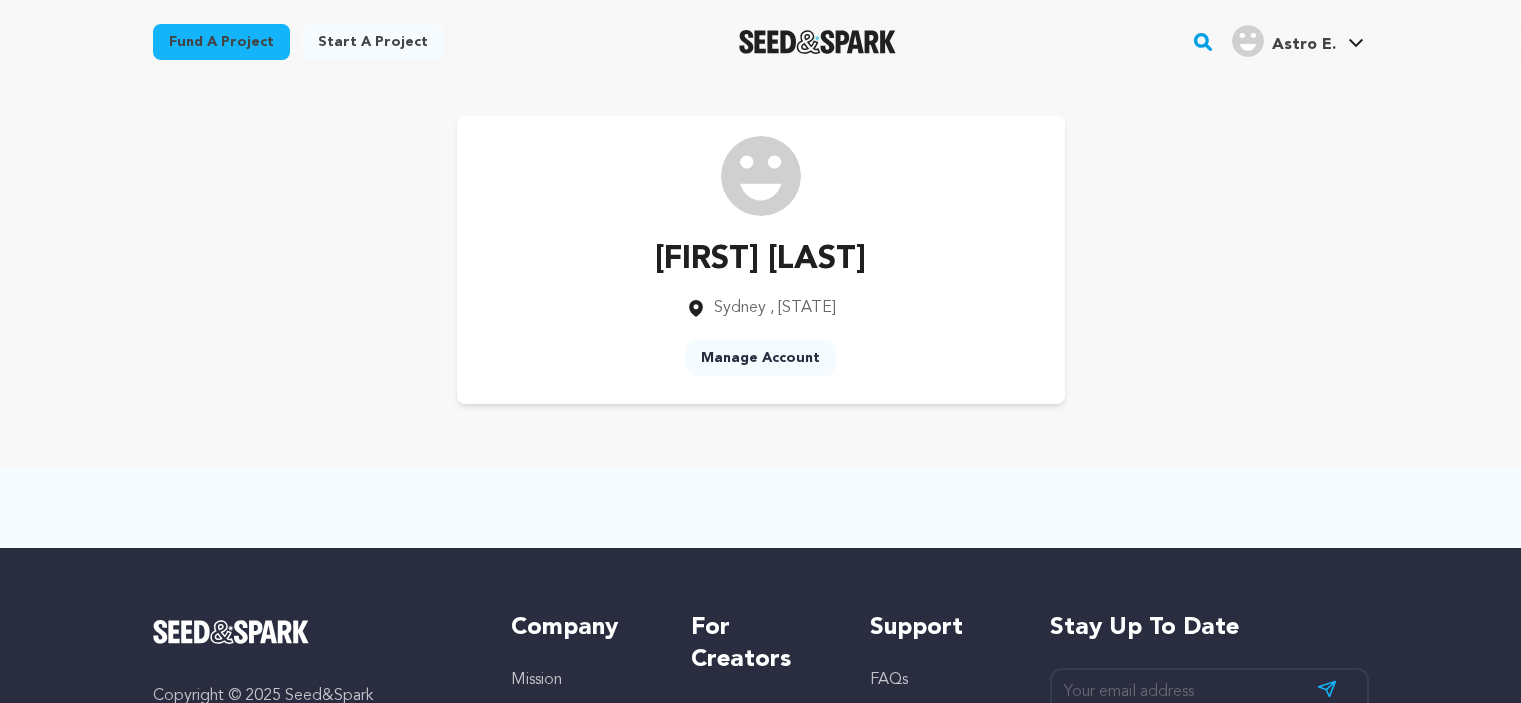 scroll, scrollTop: 0, scrollLeft: 0, axis: both 